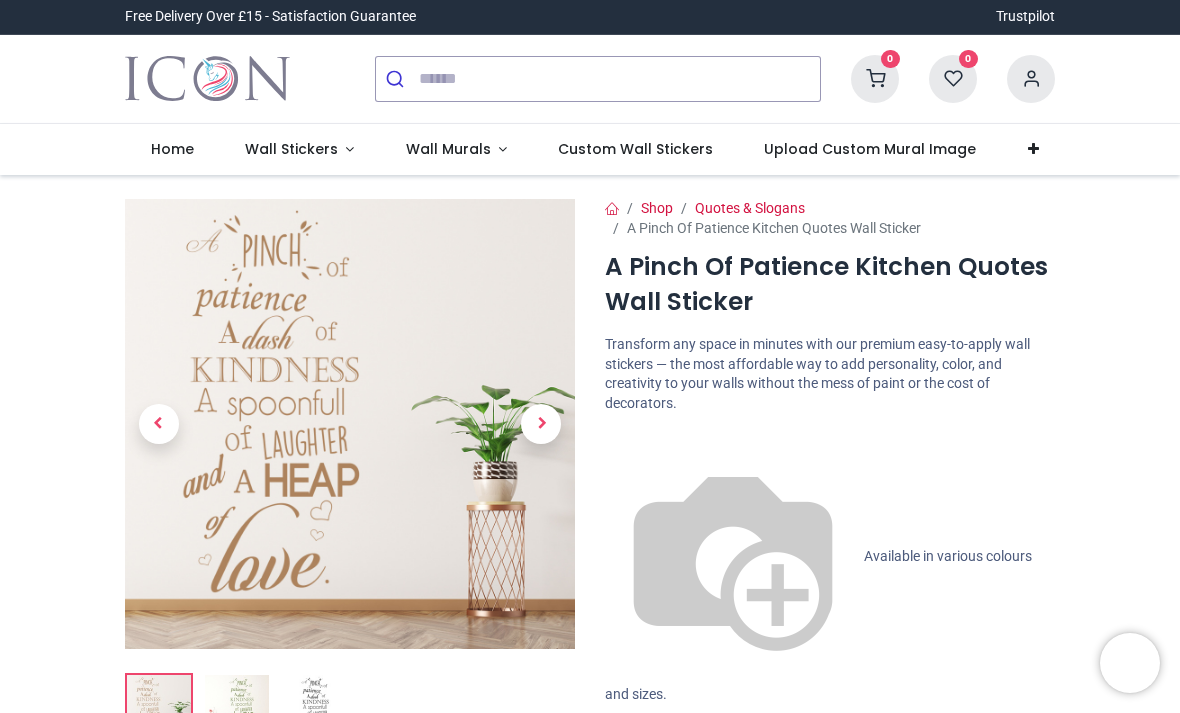 scroll, scrollTop: 0, scrollLeft: 0, axis: both 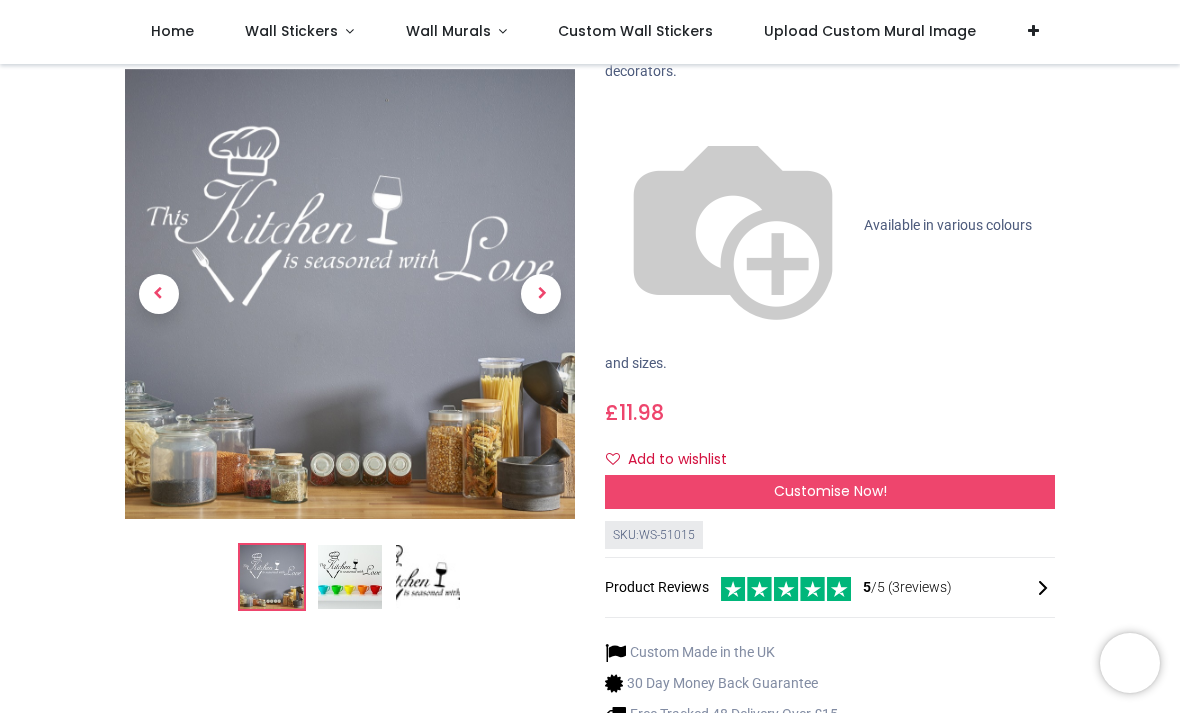 click at bounding box center (272, 577) 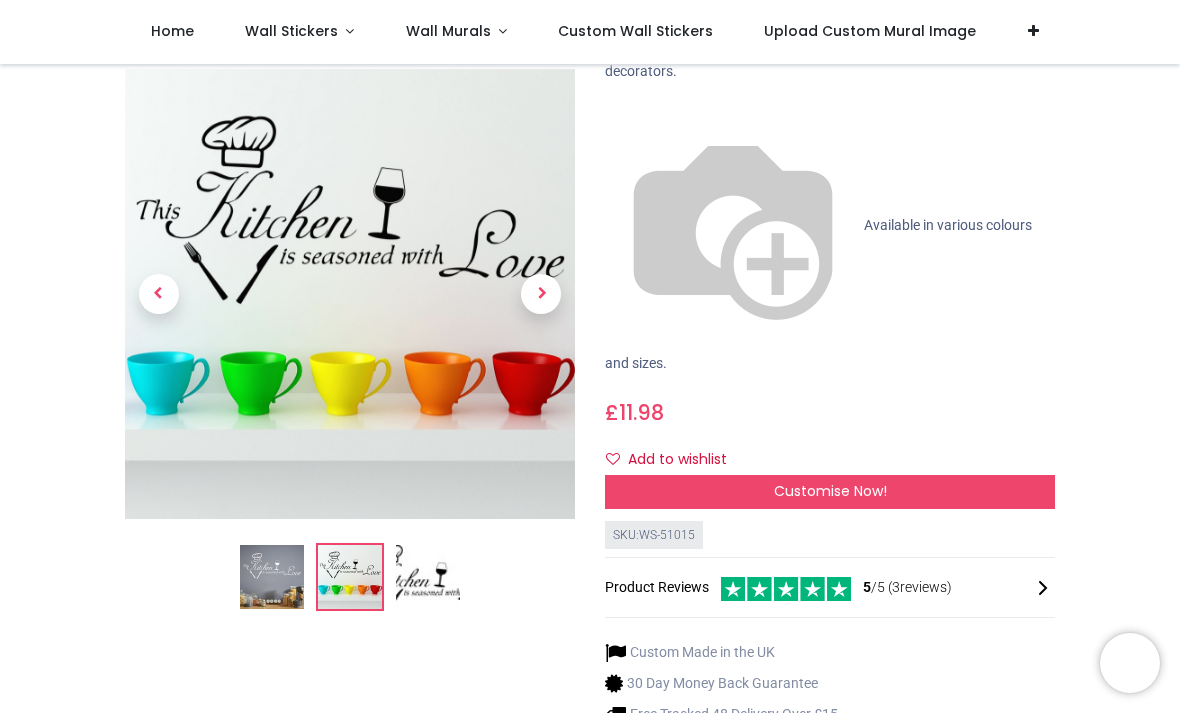 click at bounding box center [541, 294] 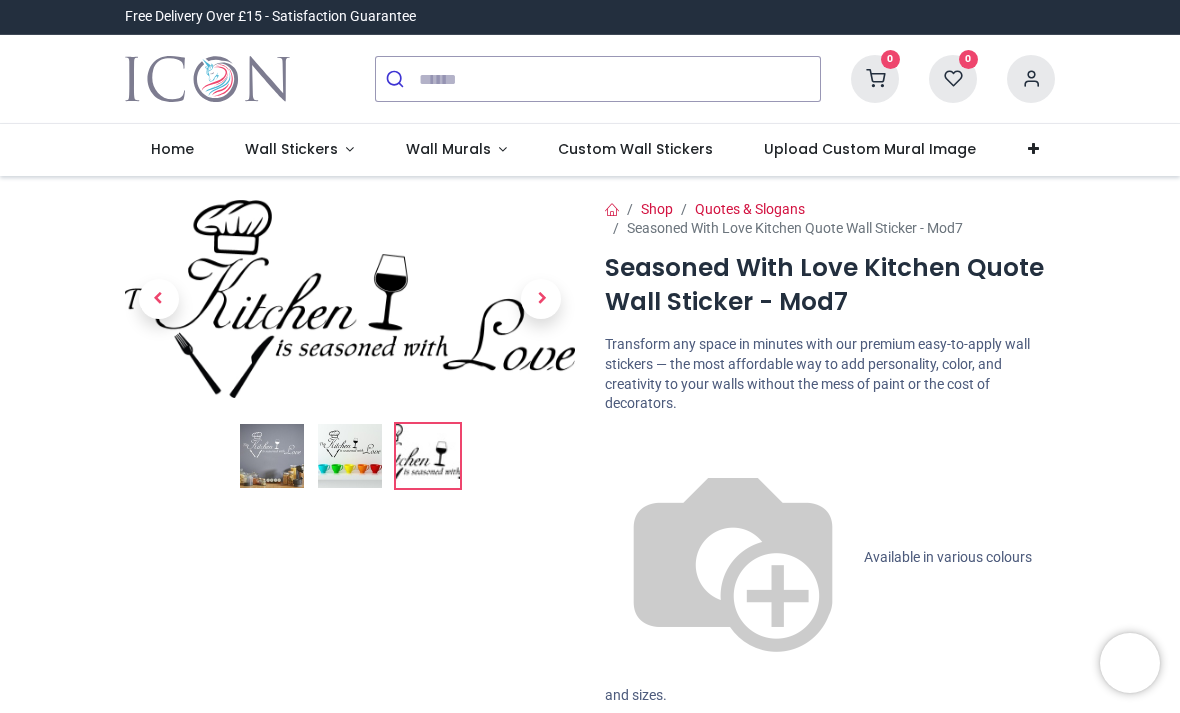 scroll, scrollTop: 0, scrollLeft: 0, axis: both 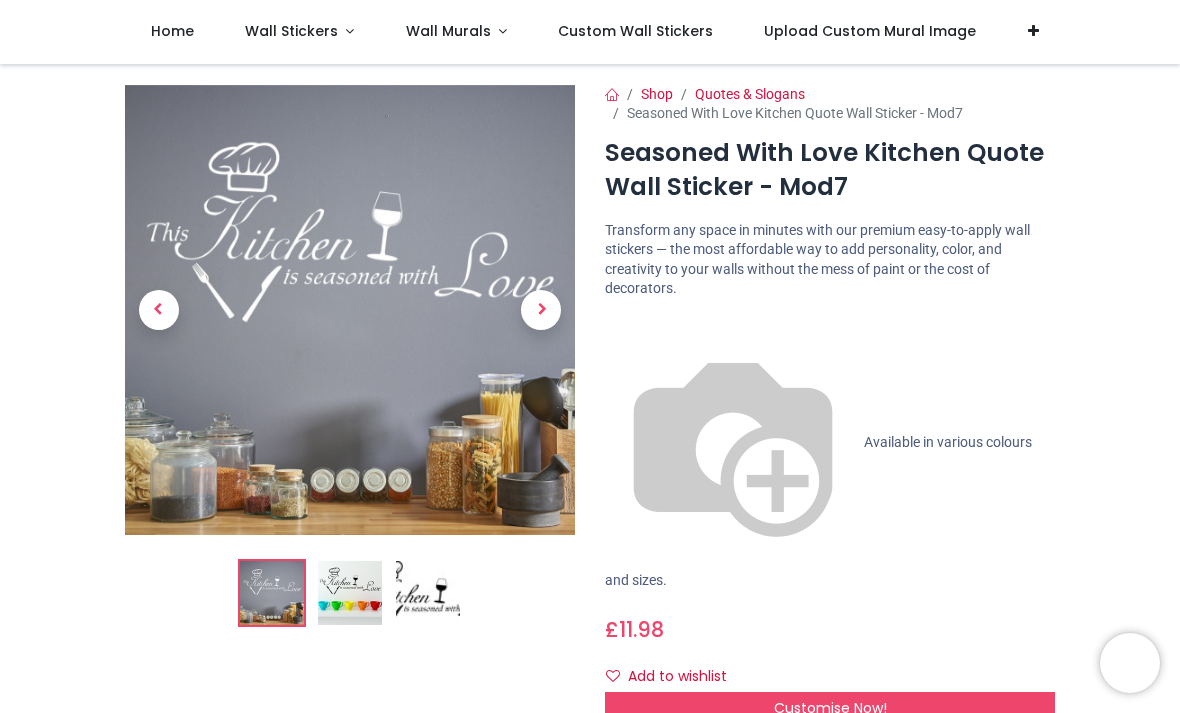 click on "Customise Now!" at bounding box center (830, 708) 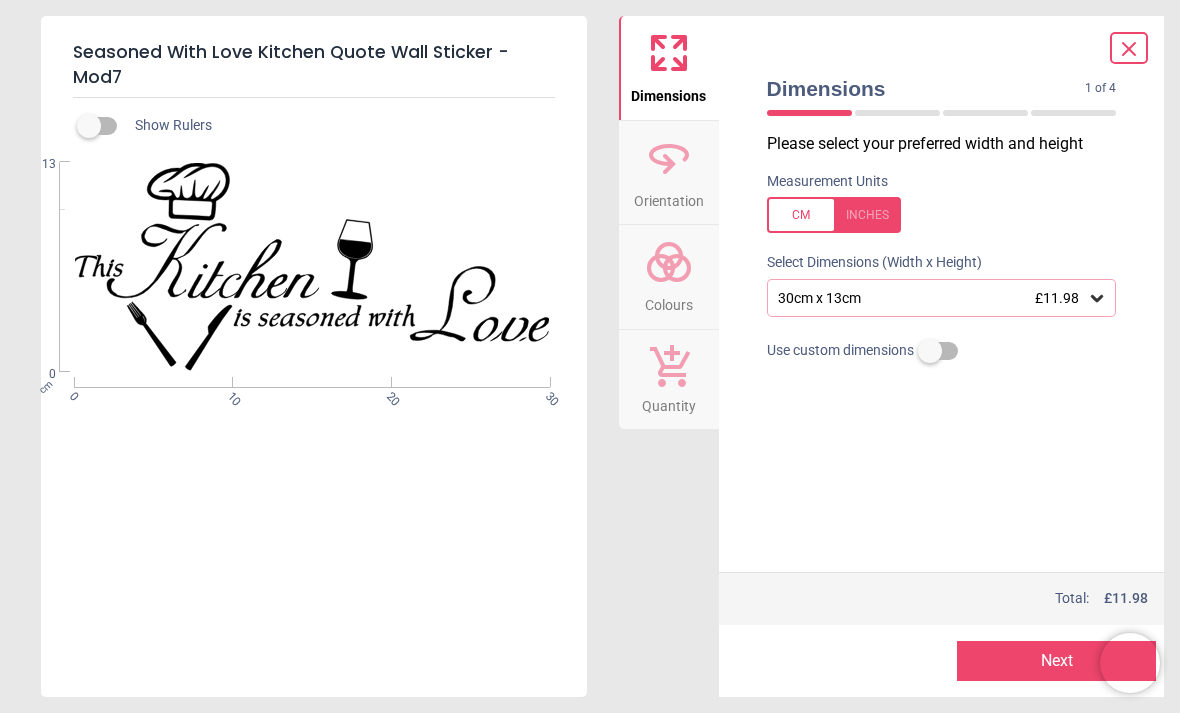 click 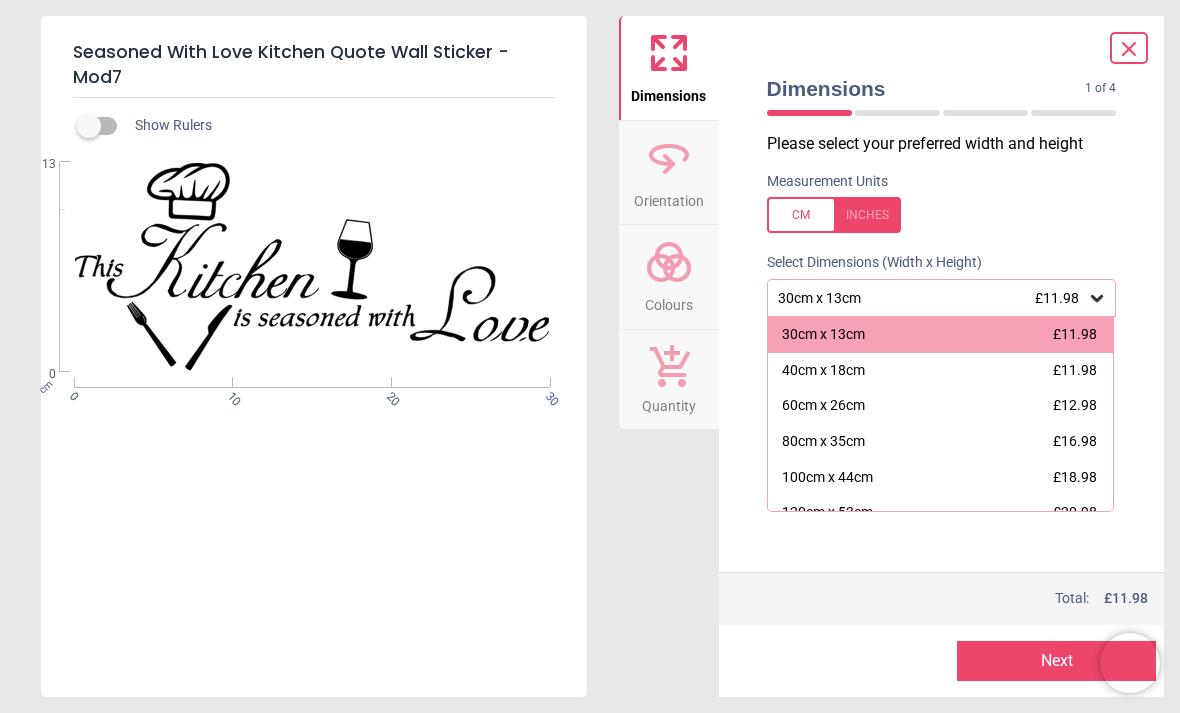 click on "40cm  x  18cm" at bounding box center [823, 371] 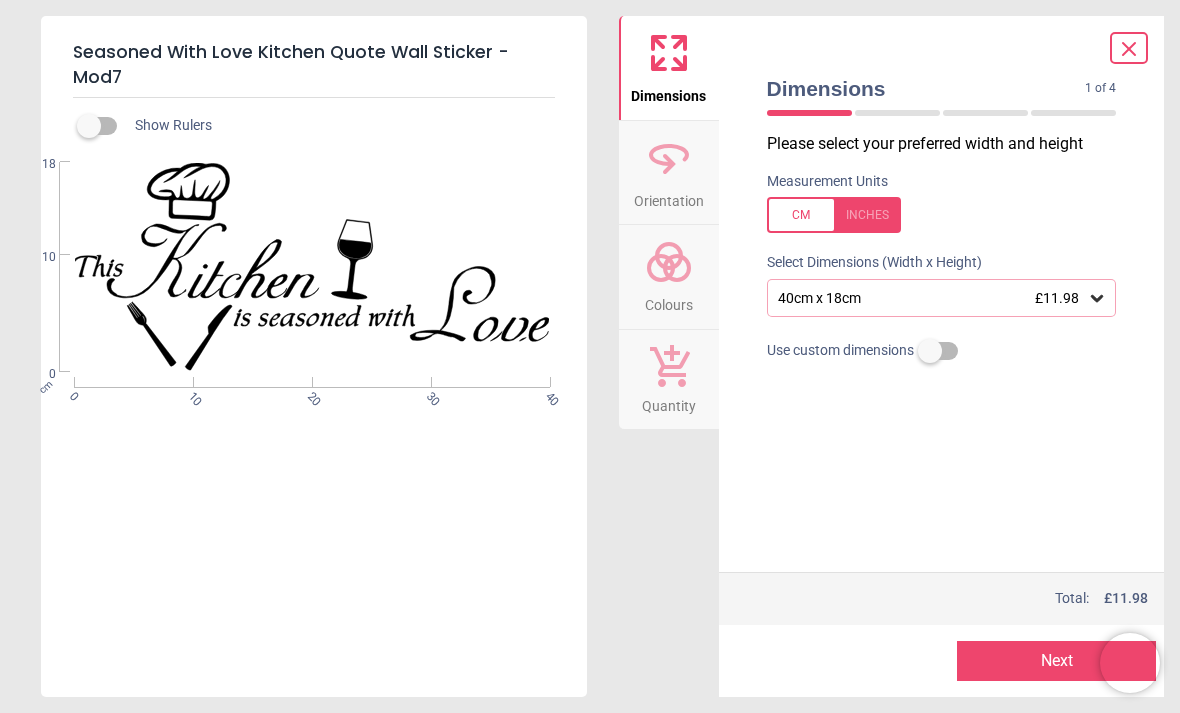 click 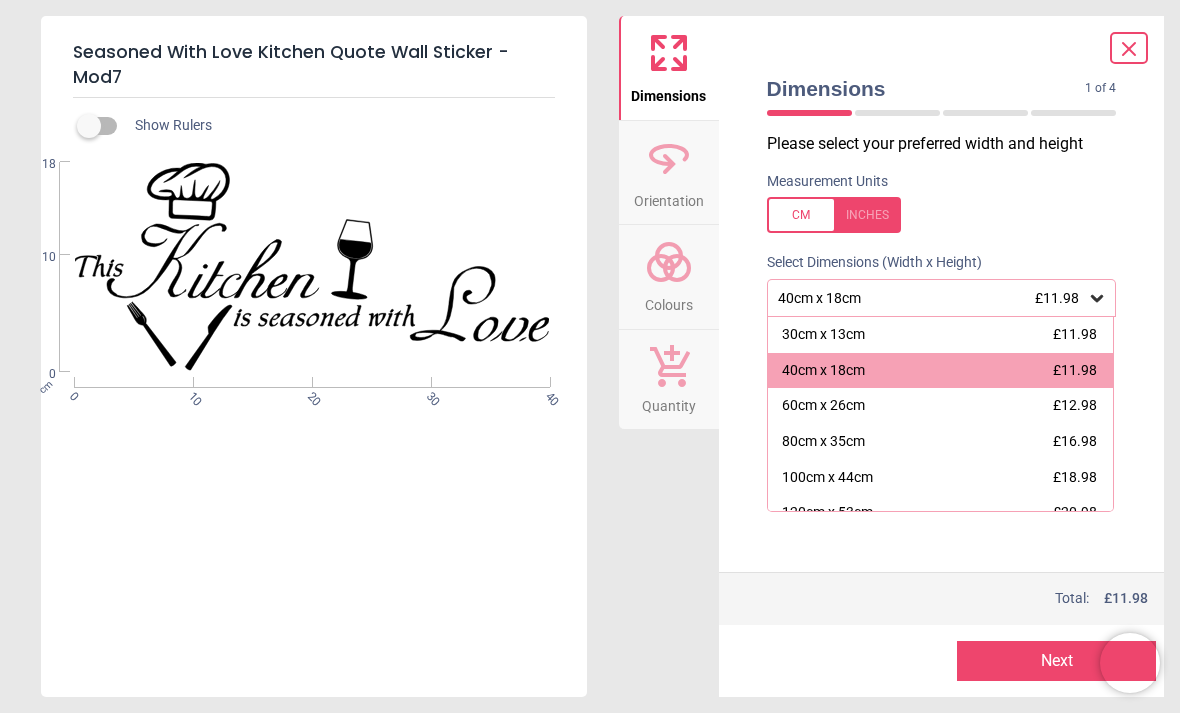 click on "60cm  x  26cm       £12.98" at bounding box center [941, 406] 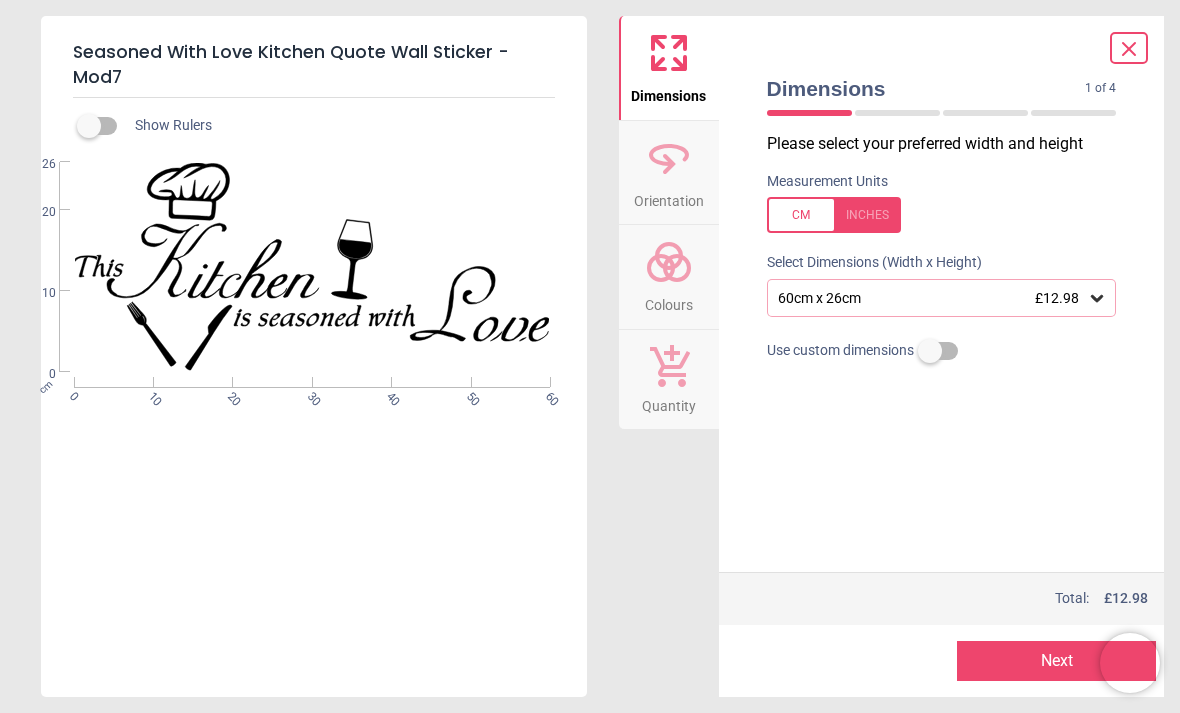 click 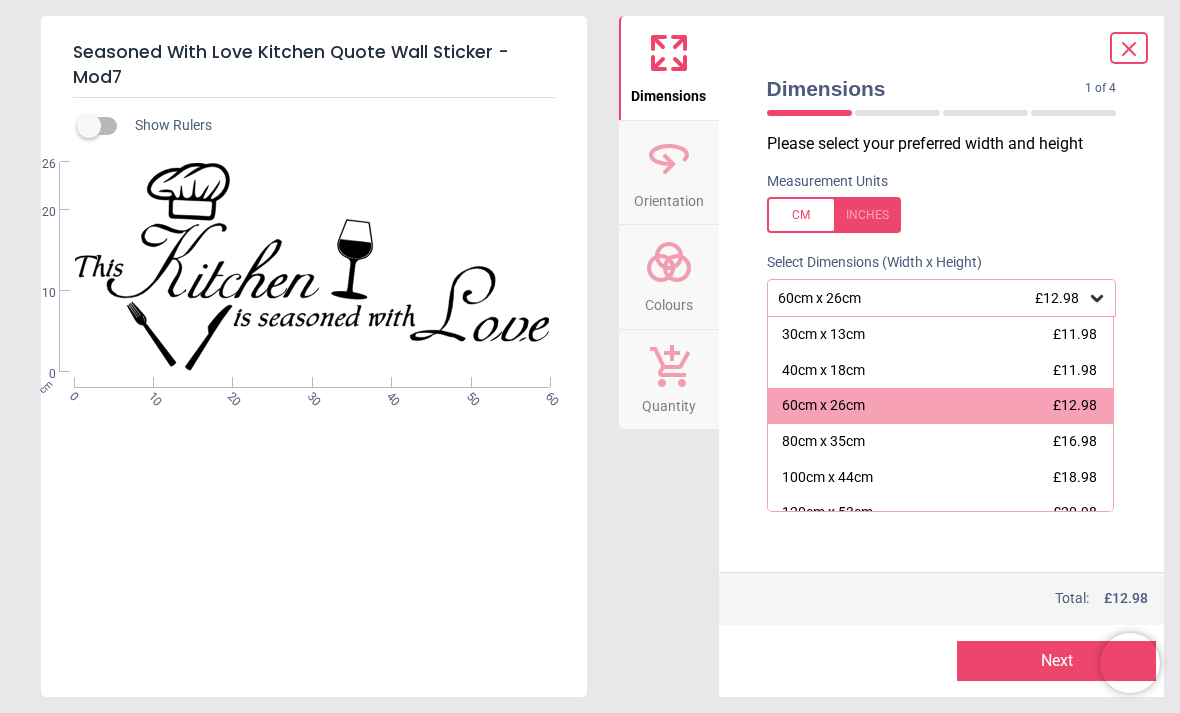 click on "80cm  x  35cm" at bounding box center (823, 442) 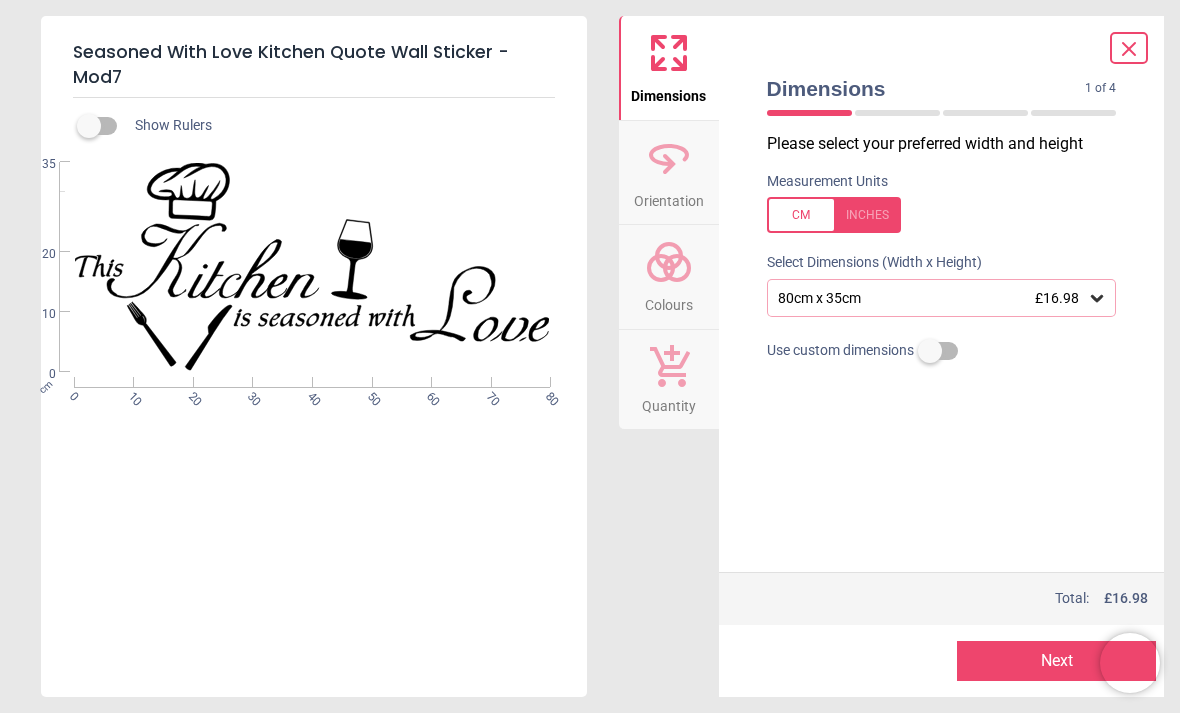 click 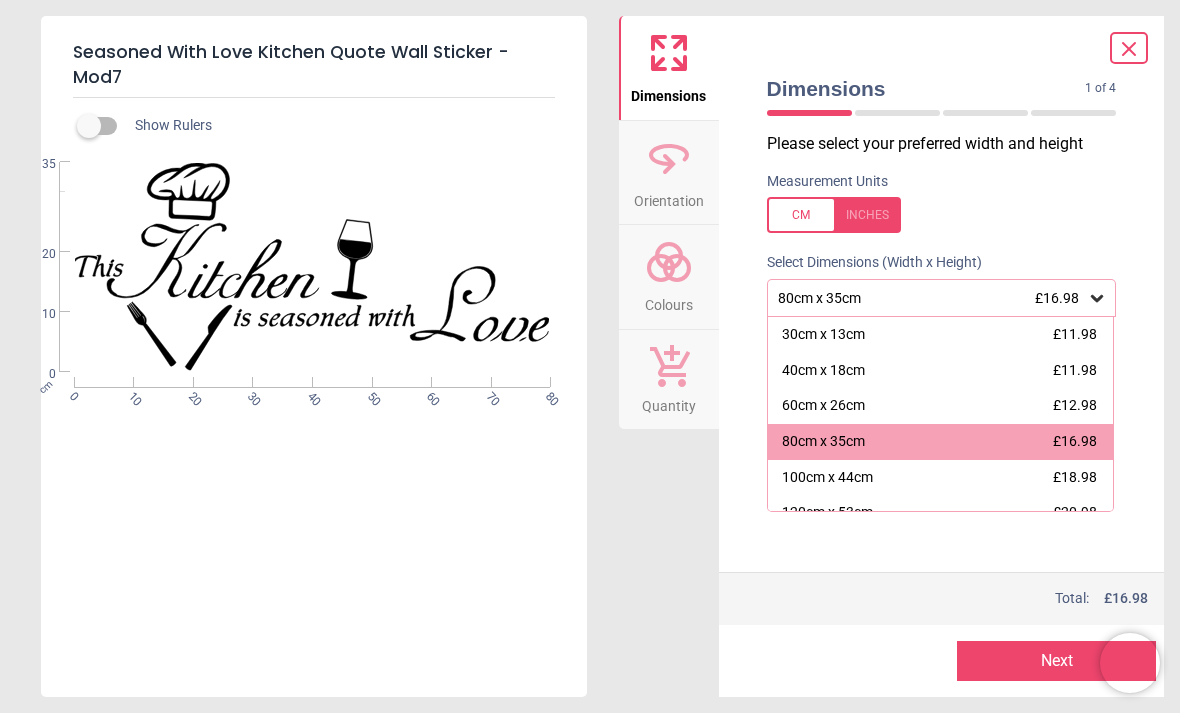 click on "100cm  x  44cm       £18.98" at bounding box center (941, 478) 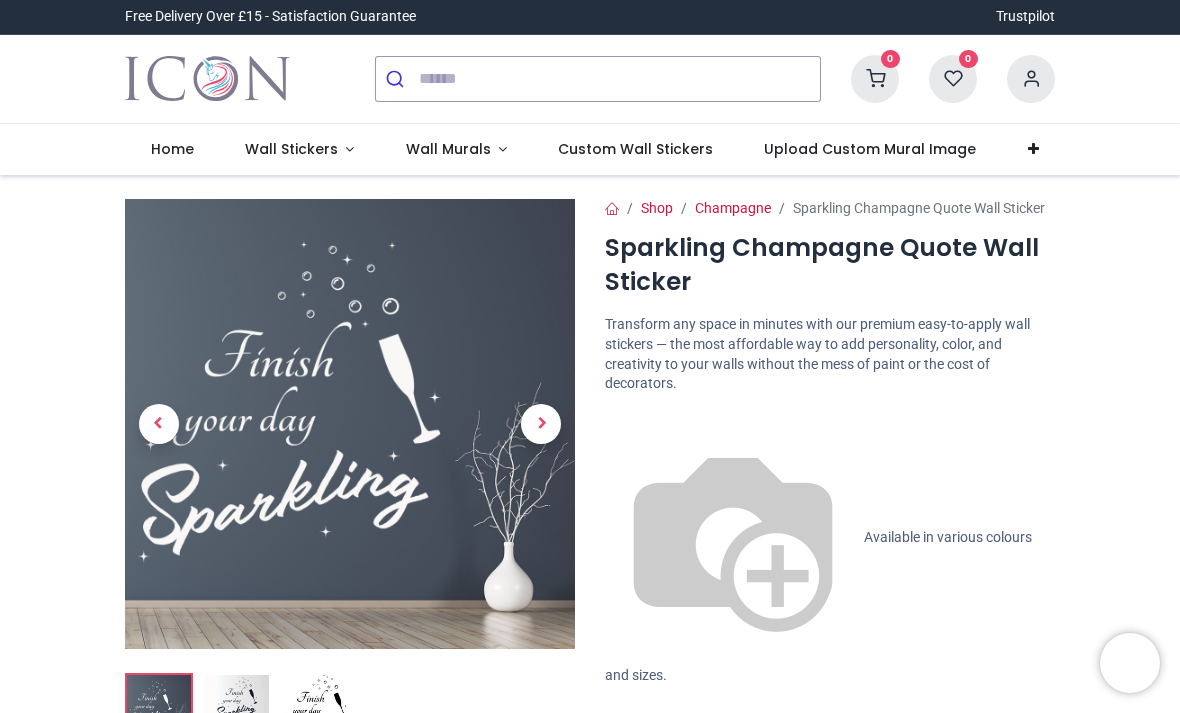 scroll, scrollTop: 0, scrollLeft: 0, axis: both 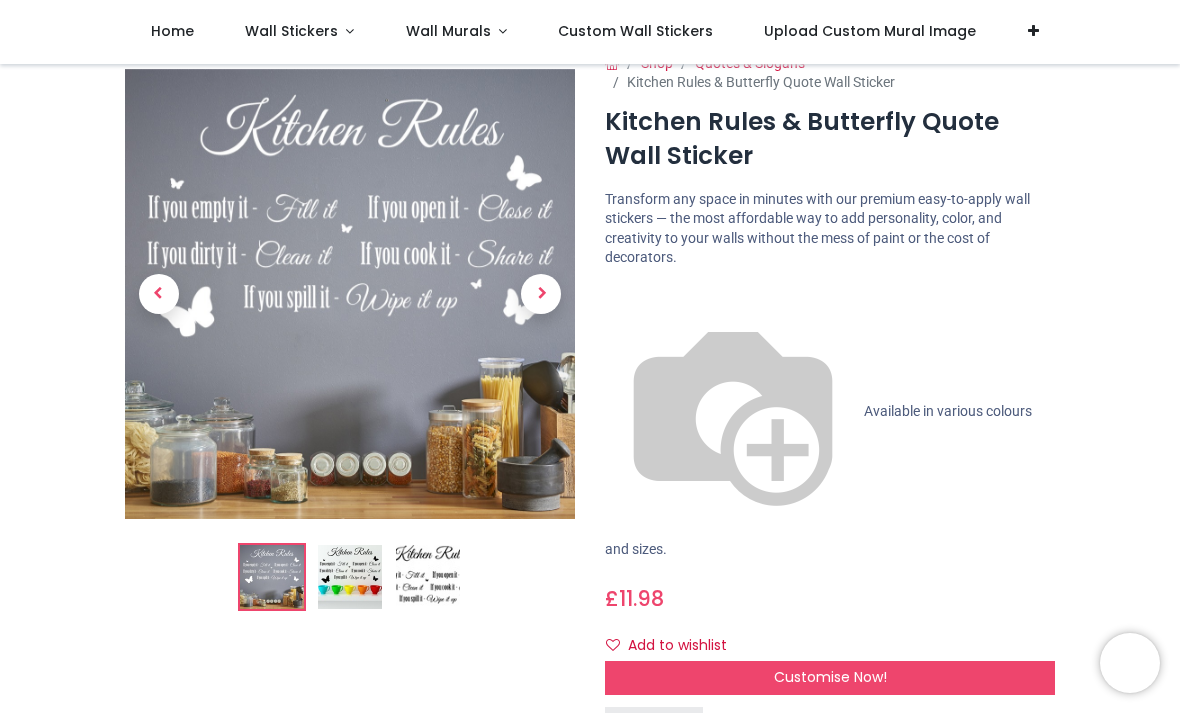 click on "Customise Now!" at bounding box center [830, 678] 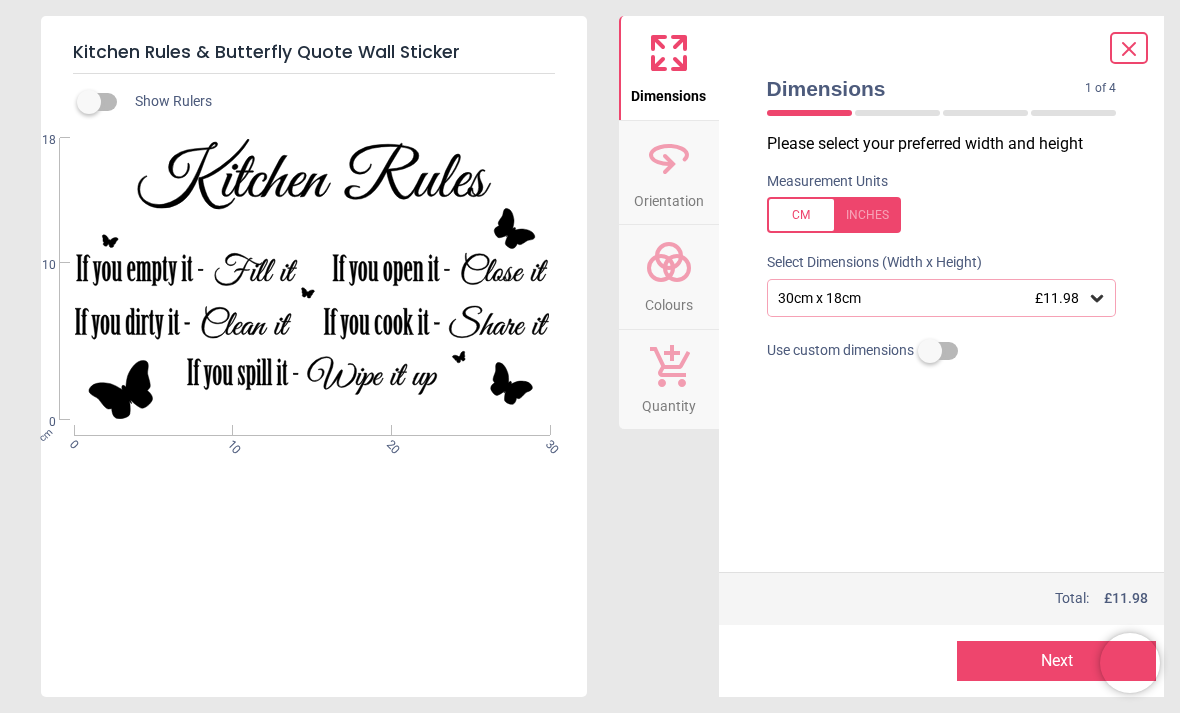 click 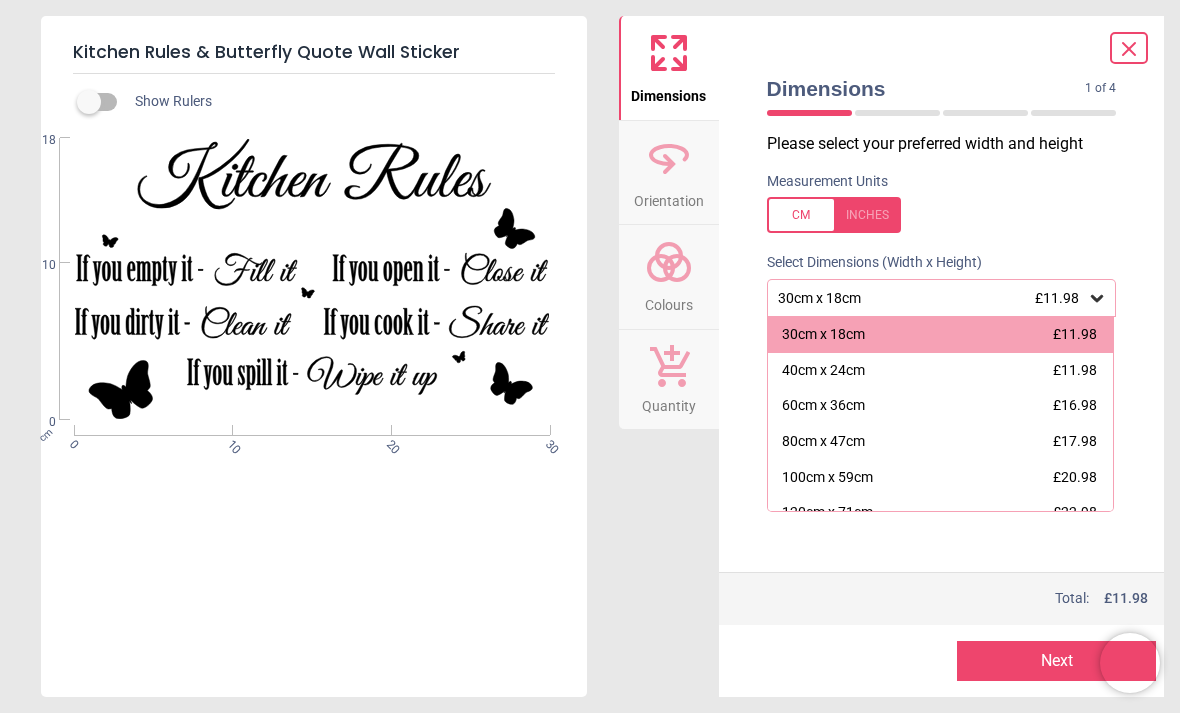 click on "100cm  x  59cm       £20.98" at bounding box center [941, 478] 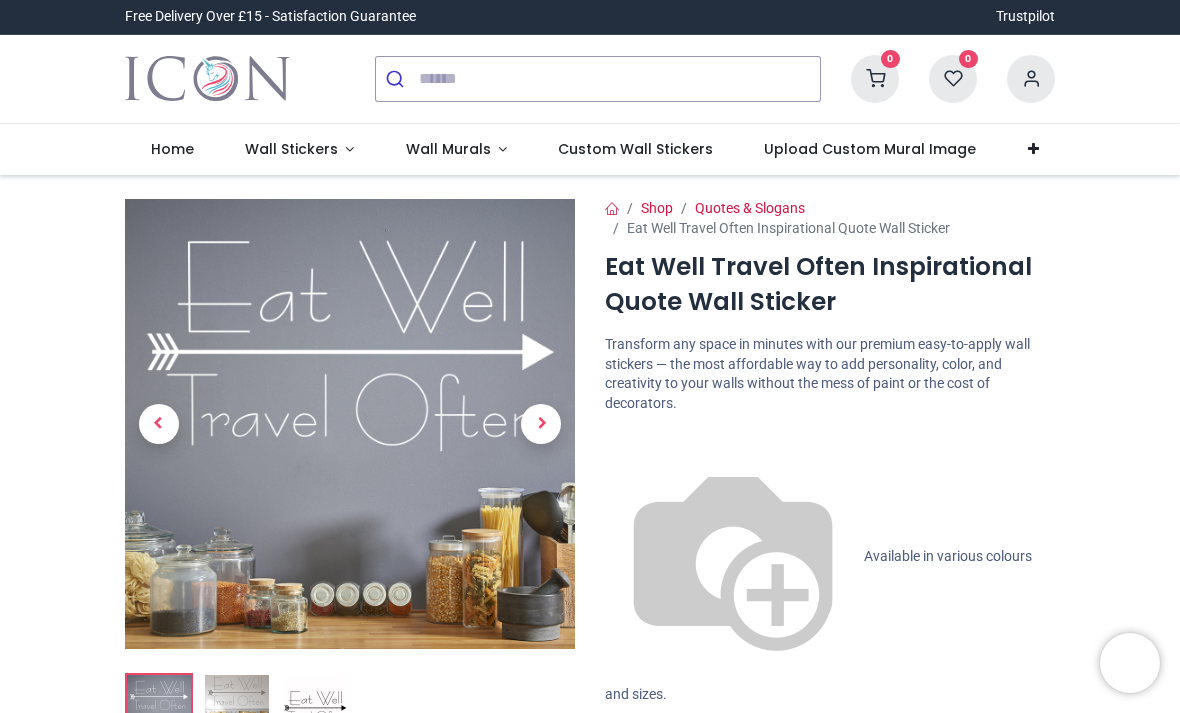scroll, scrollTop: 0, scrollLeft: 0, axis: both 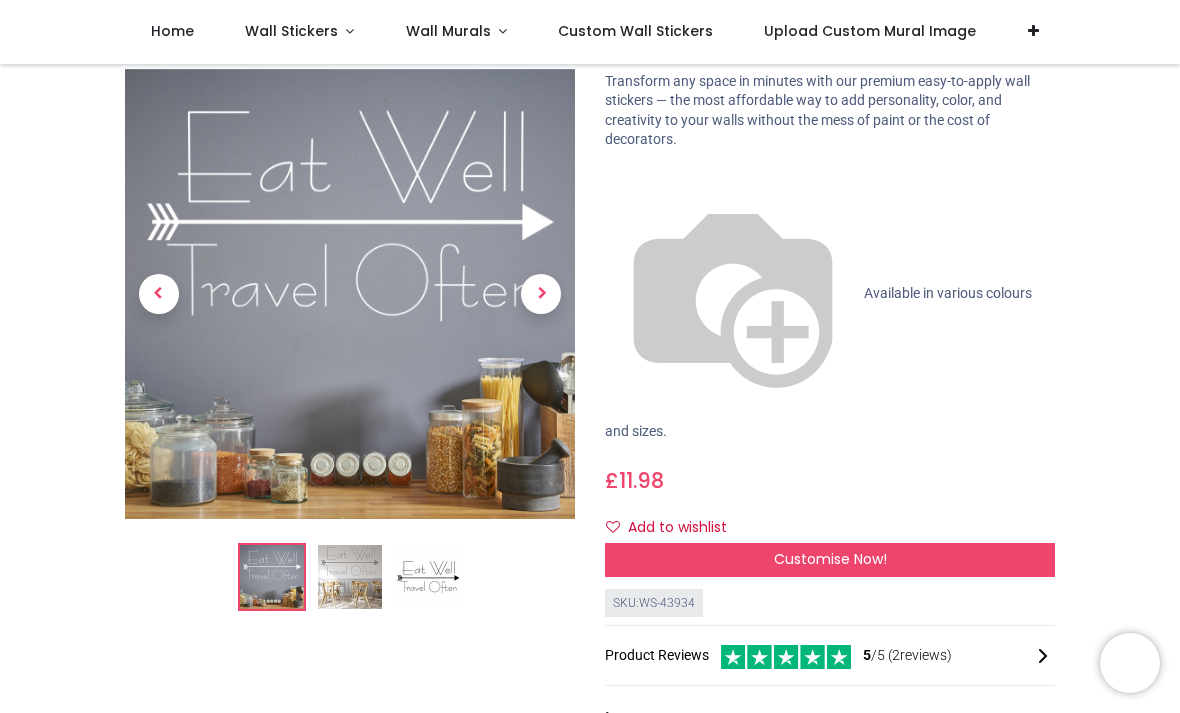 click at bounding box center [350, 577] 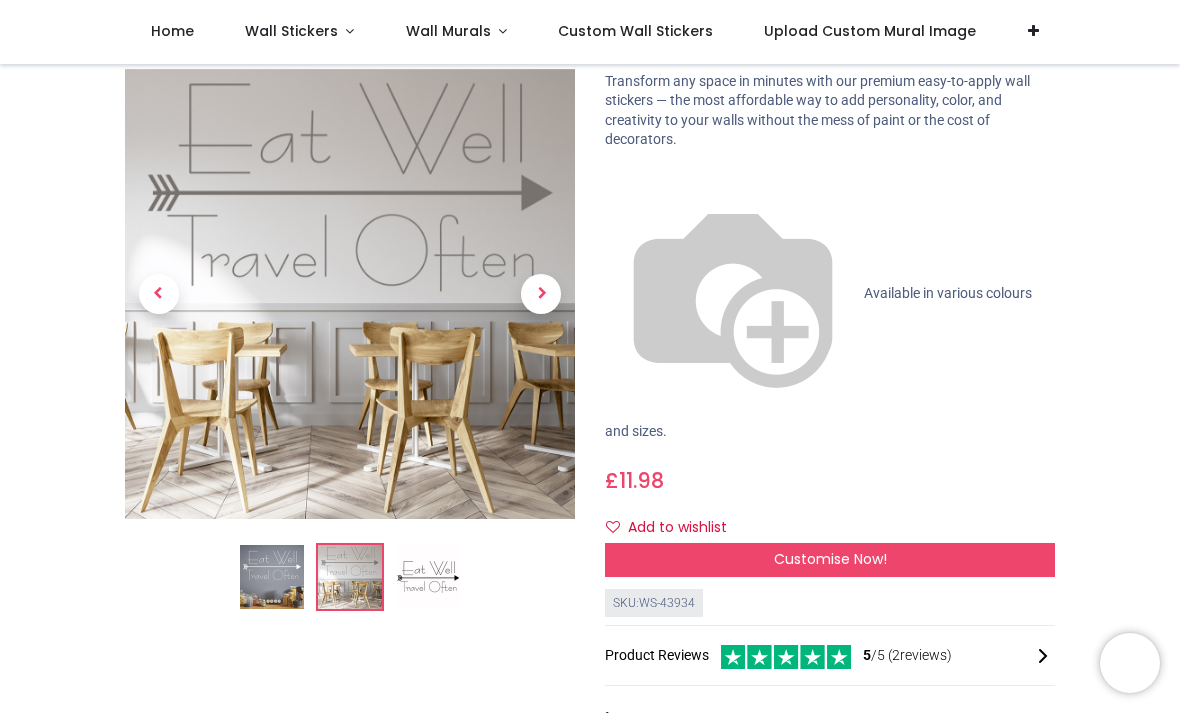 click at bounding box center [272, 577] 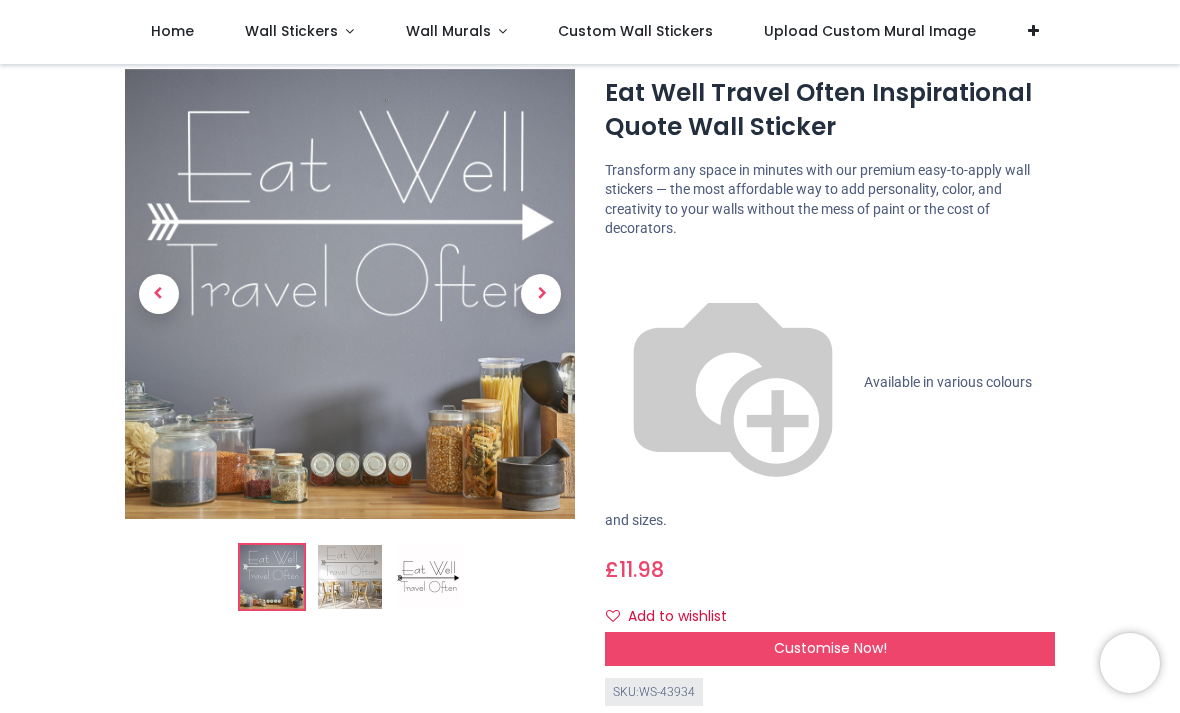 scroll, scrollTop: 62, scrollLeft: 0, axis: vertical 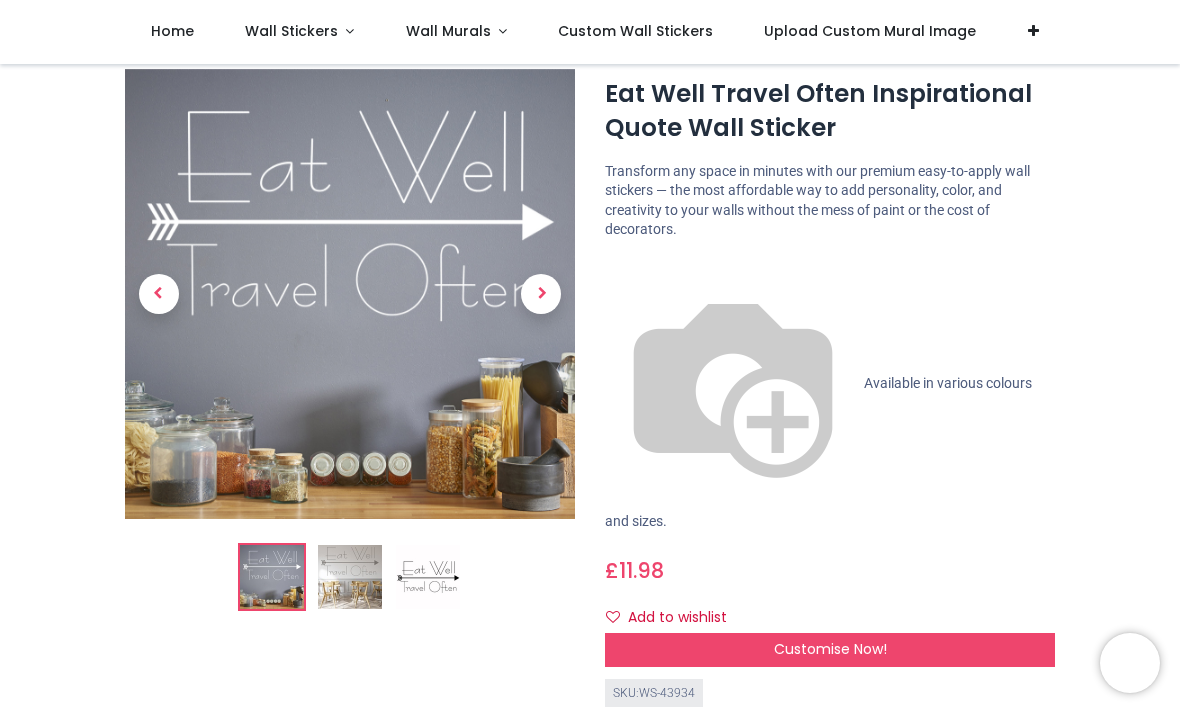 click on "Customise Now!" at bounding box center [830, 650] 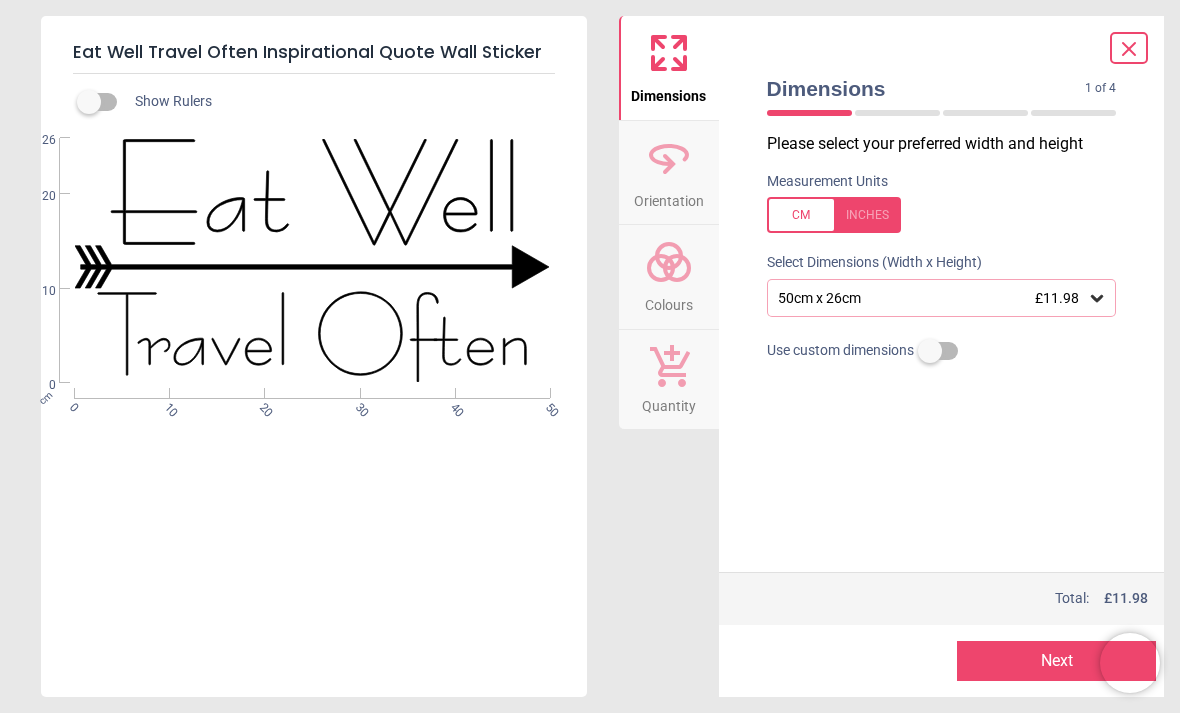 click 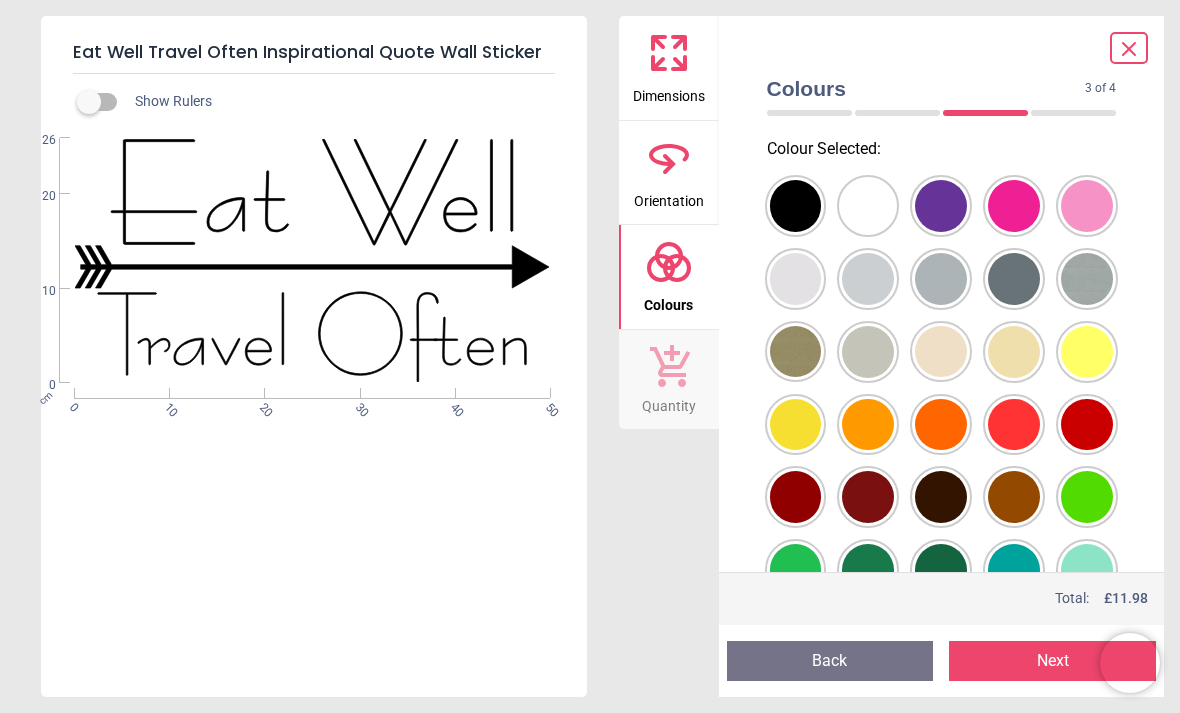 click at bounding box center [796, 206] 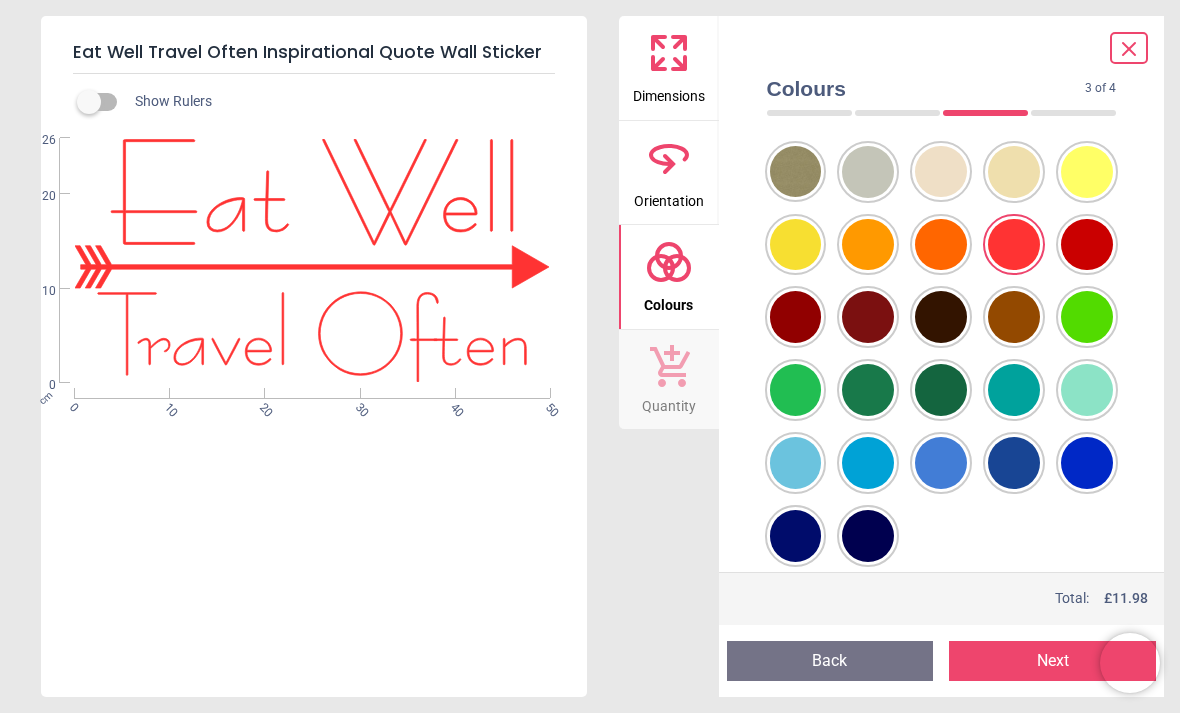 scroll, scrollTop: 179, scrollLeft: 0, axis: vertical 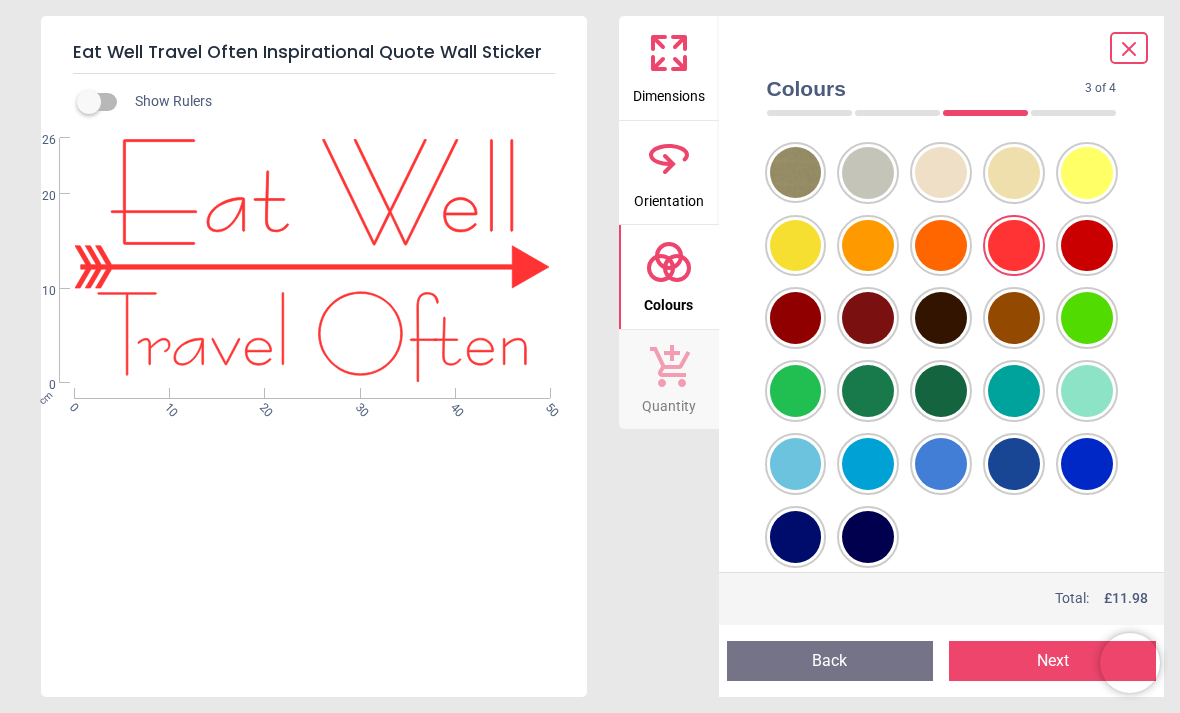 click at bounding box center (796, 27) 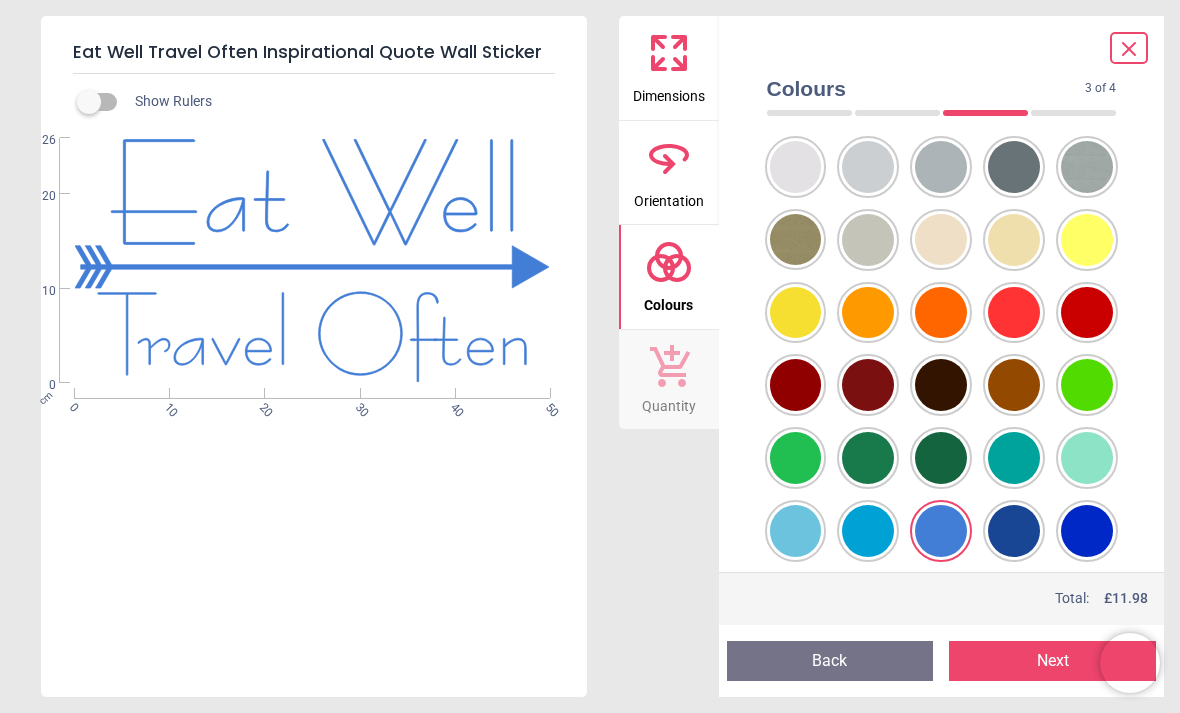scroll, scrollTop: 111, scrollLeft: 0, axis: vertical 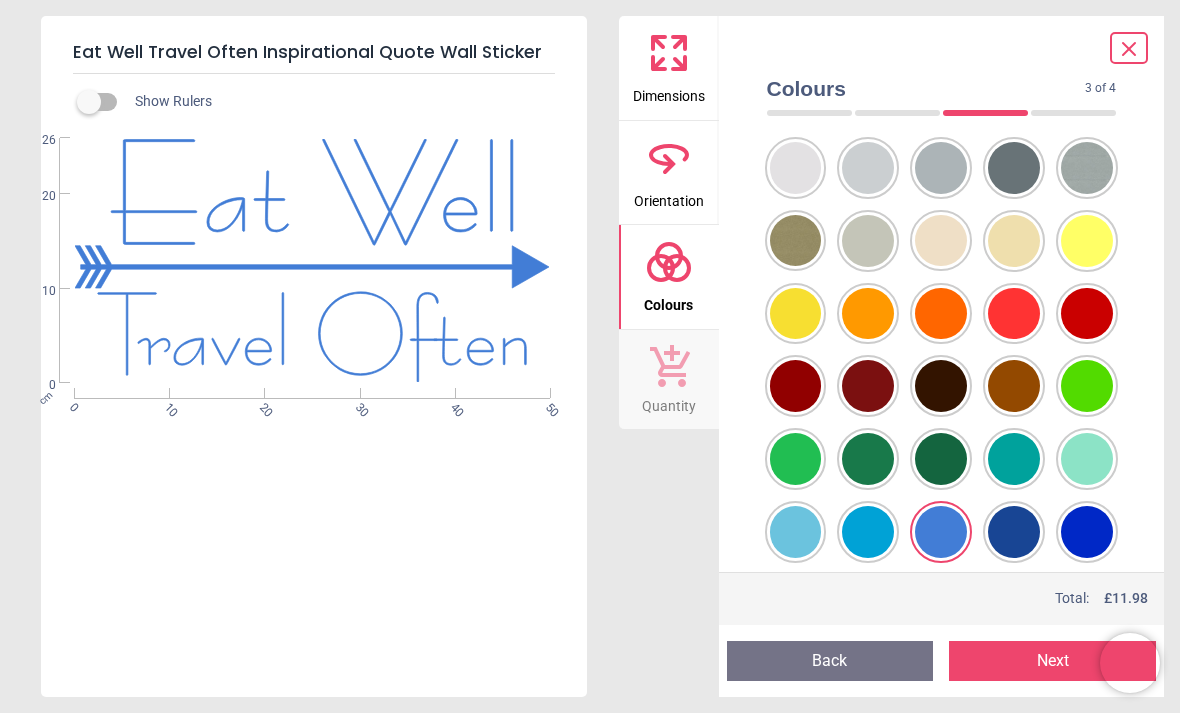 click 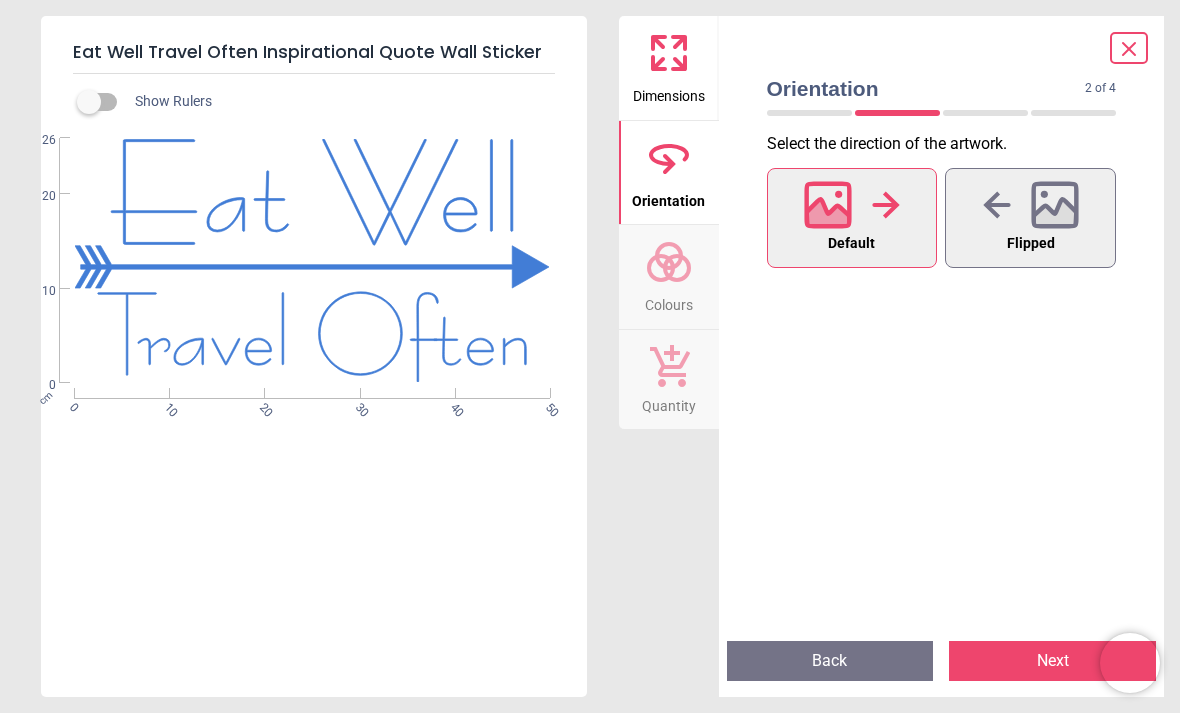 click 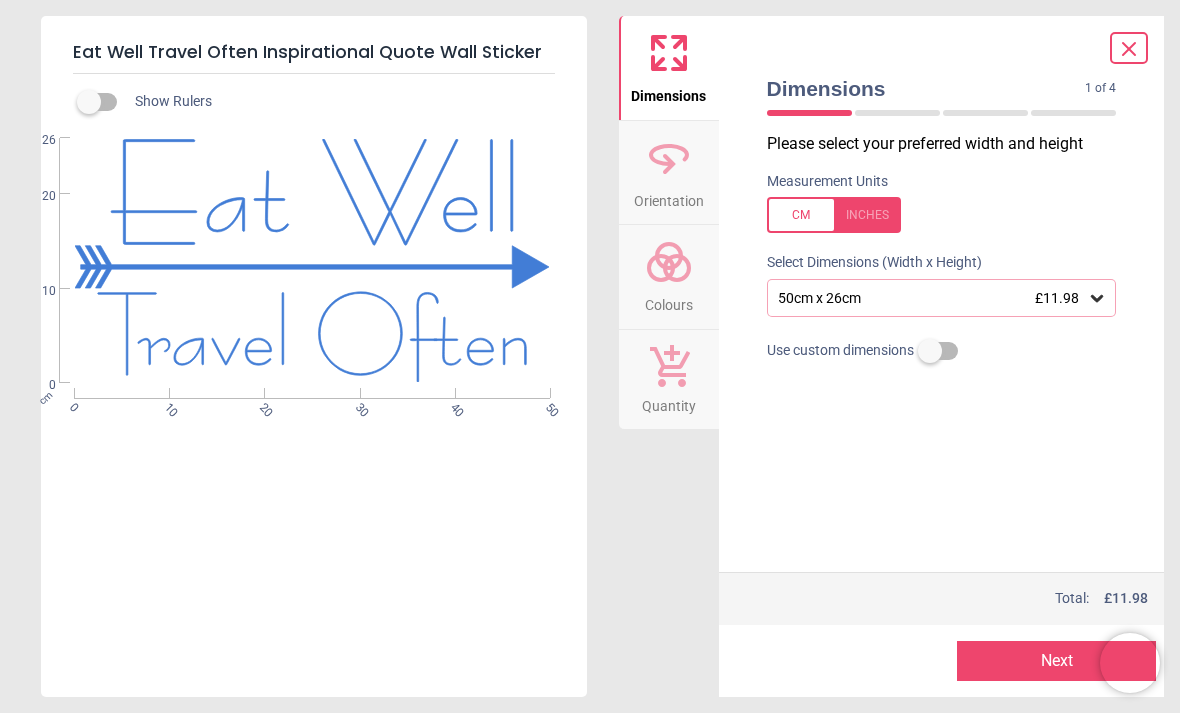 click 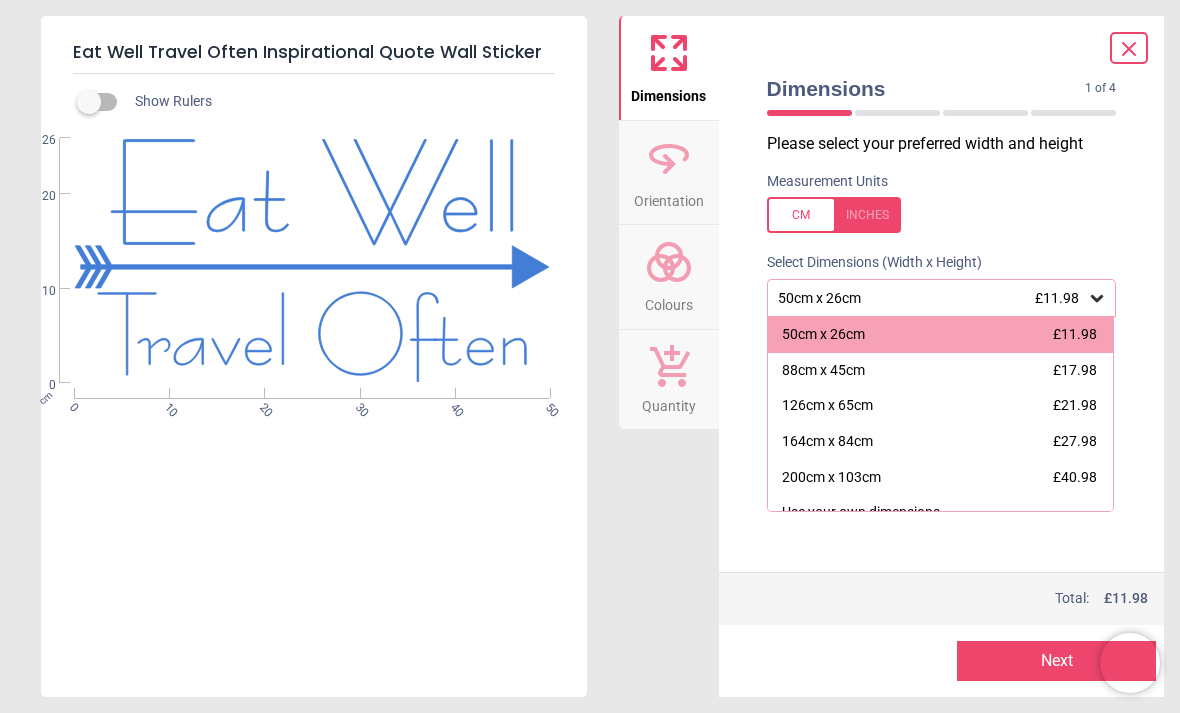 click on "126cm  x  65cm" at bounding box center (827, 406) 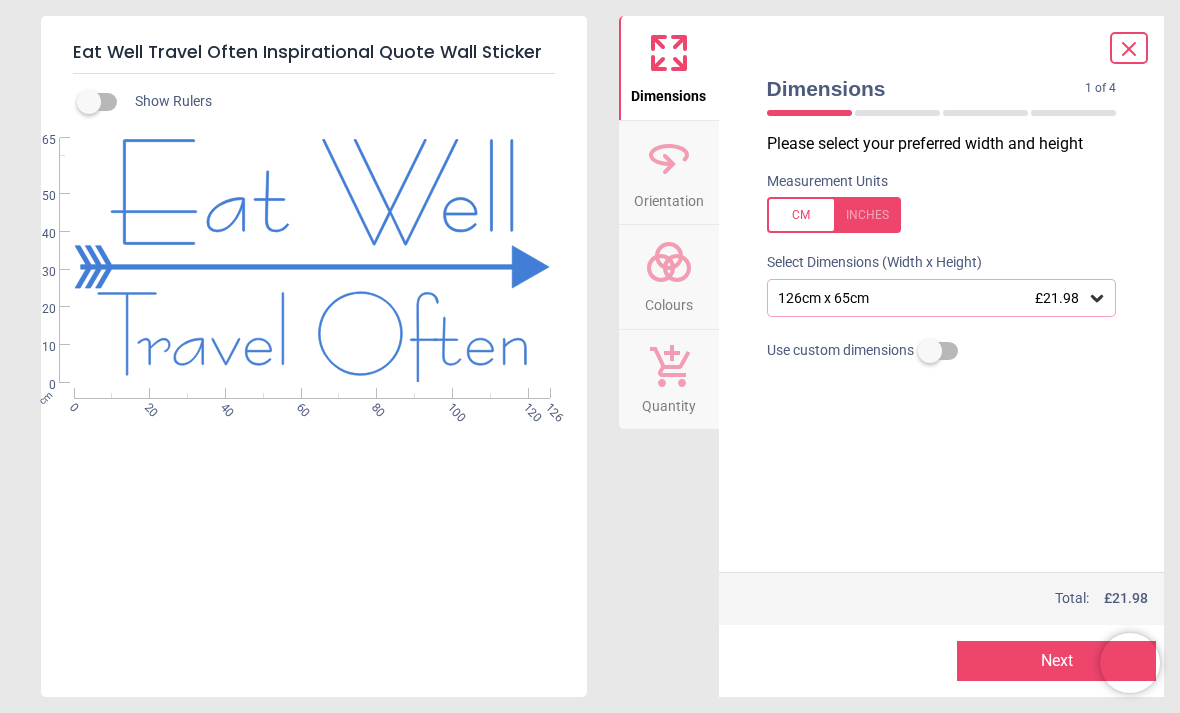 click on "Please select your preferred width and height Measurement Units Select Dimensions (Width x Height) 126cm  x  65cm       £21.98 Use custom dimensions" at bounding box center (942, 352) 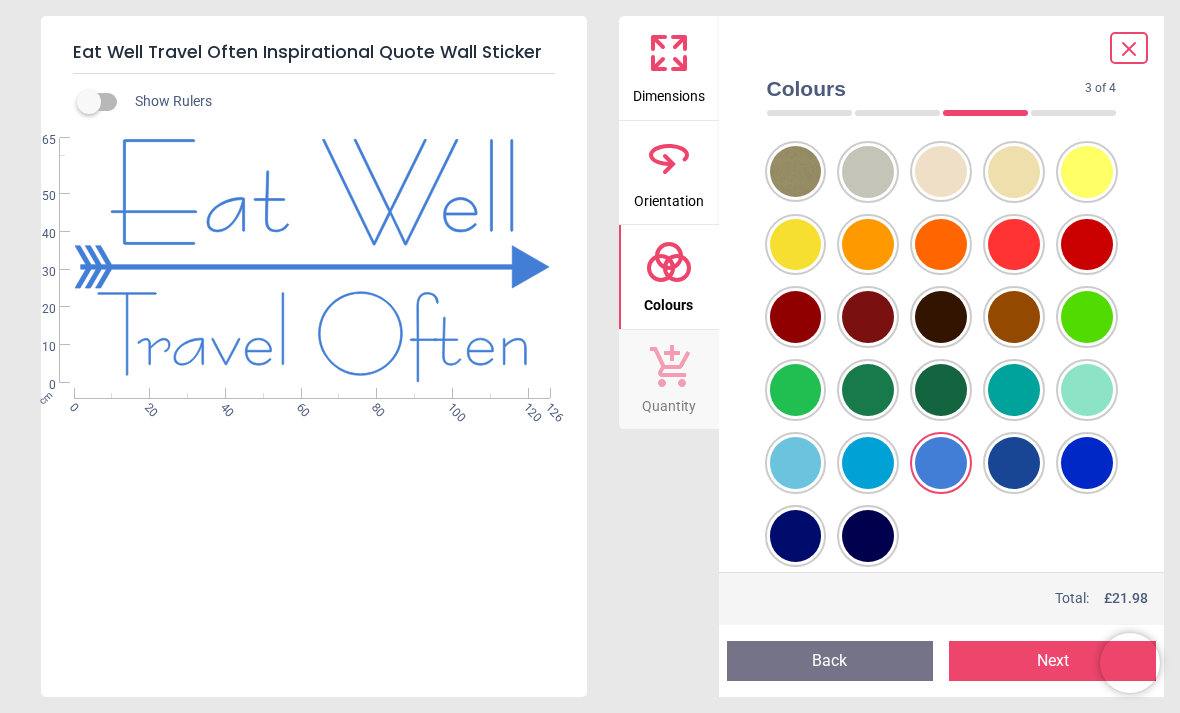 scroll, scrollTop: 179, scrollLeft: 0, axis: vertical 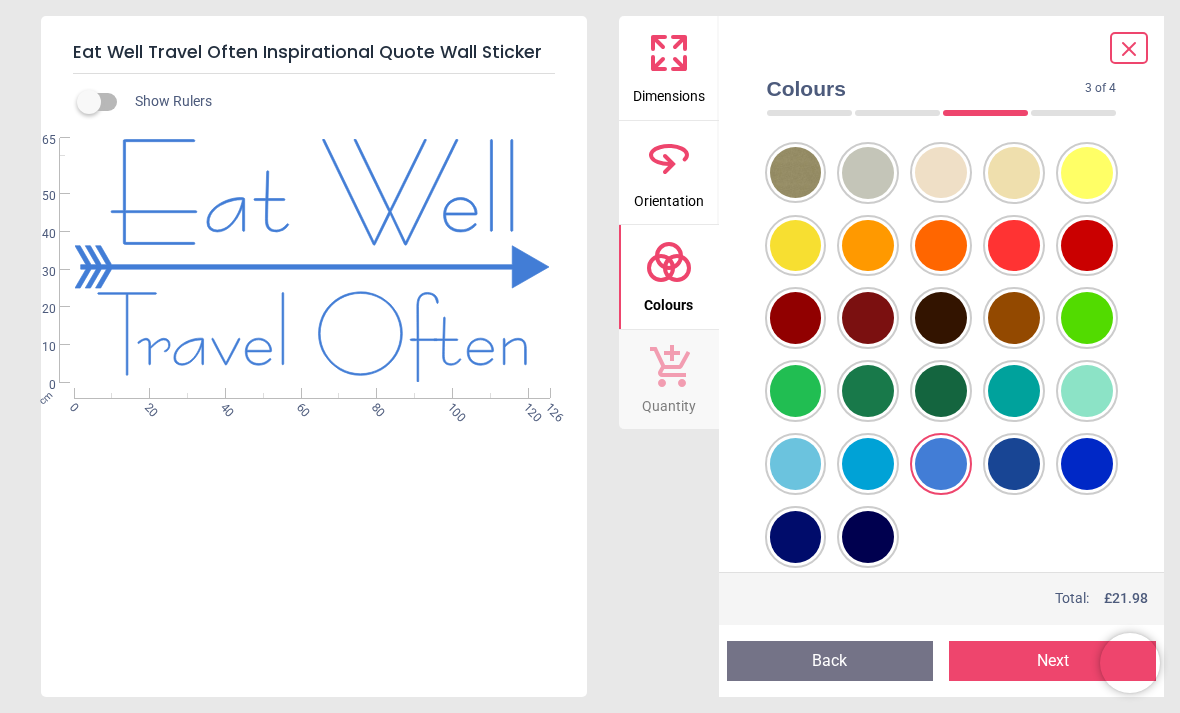 click at bounding box center [796, 27] 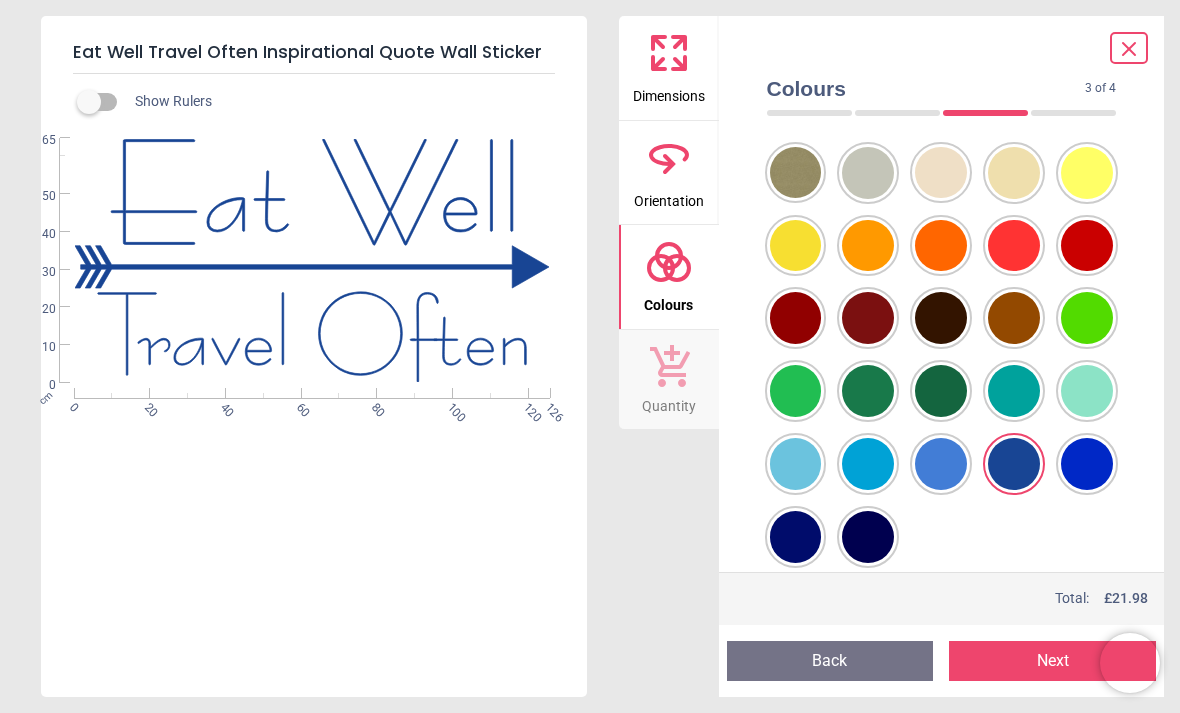click at bounding box center (796, 27) 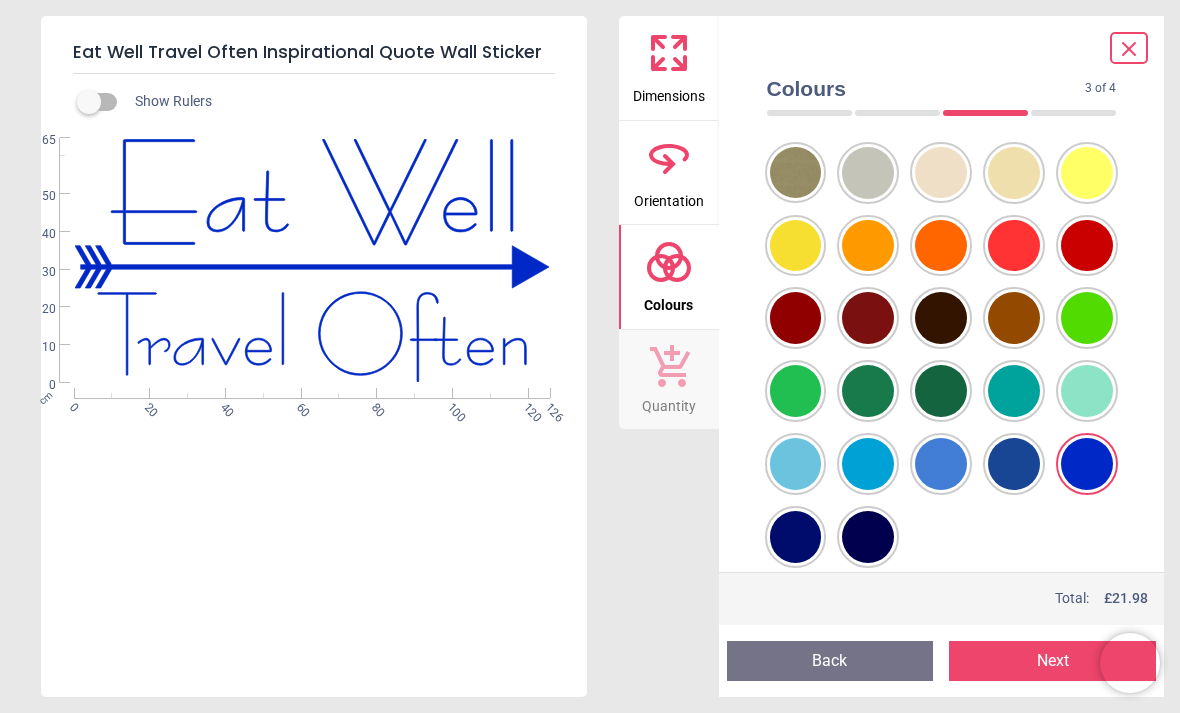 click at bounding box center (796, 27) 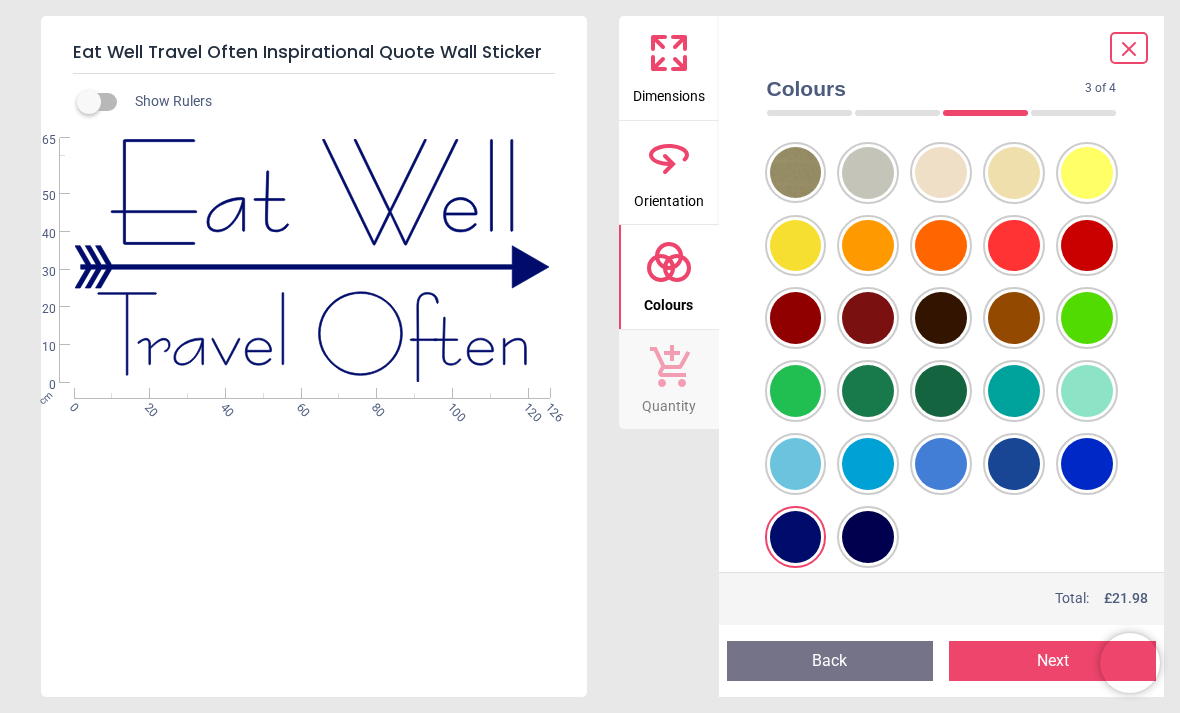 click at bounding box center (796, 27) 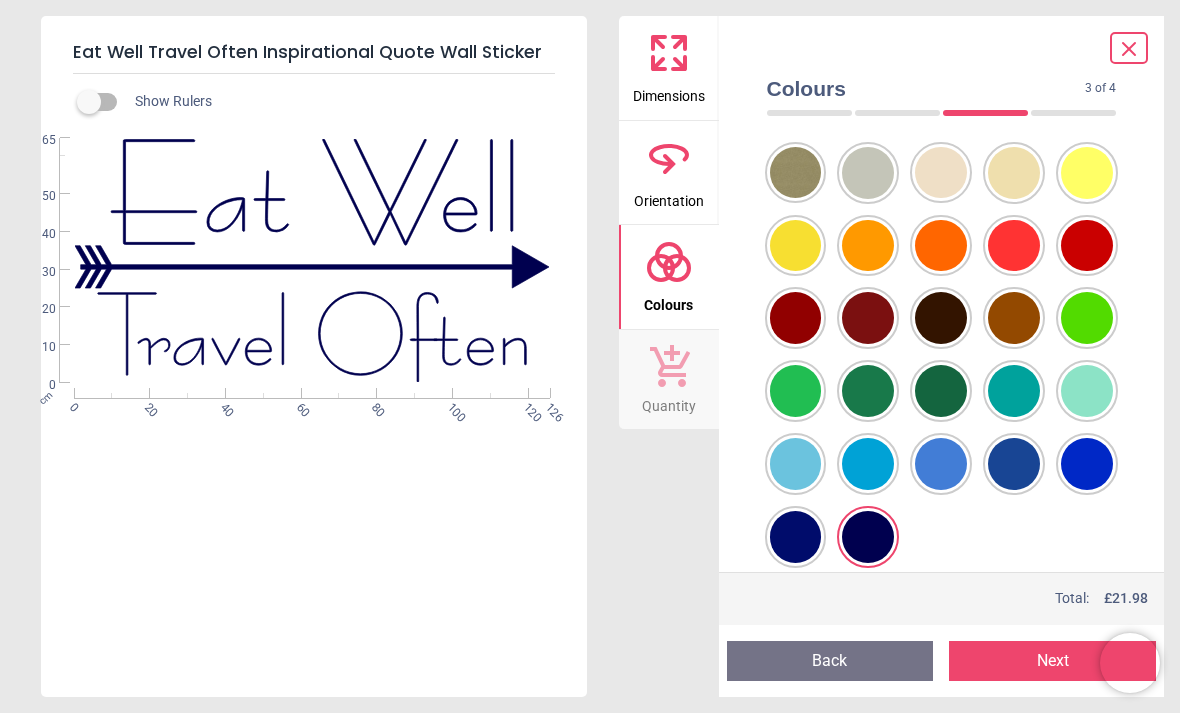 click at bounding box center [796, 27] 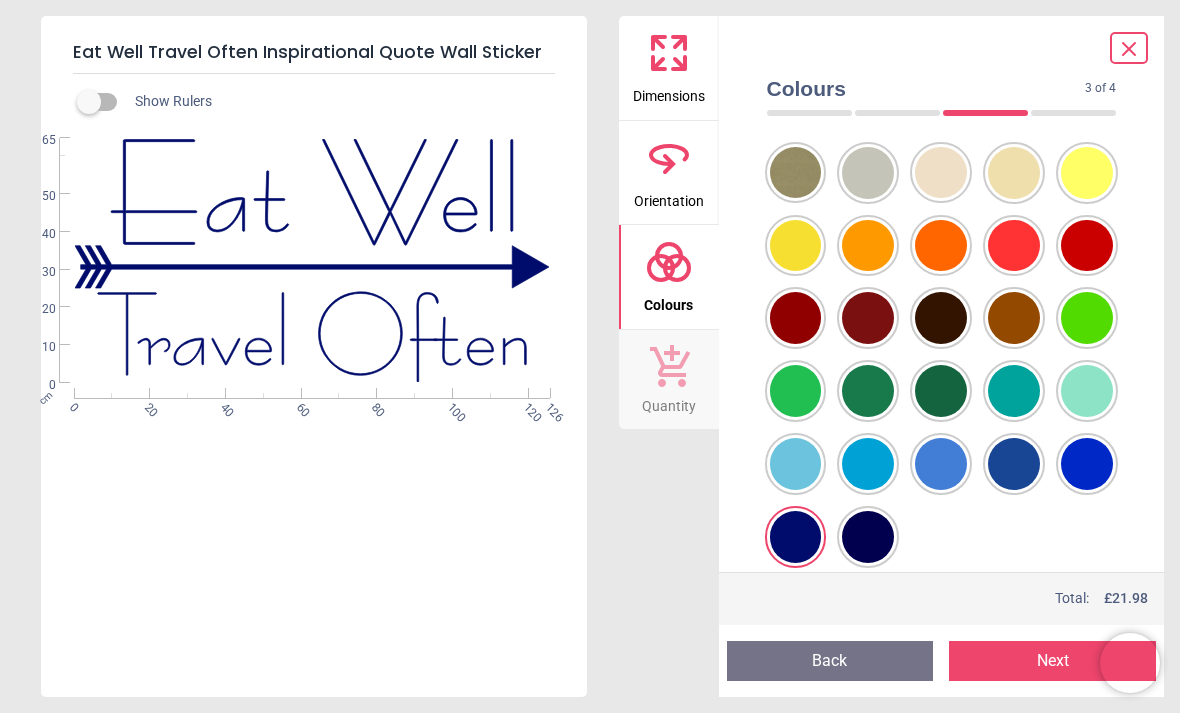 click at bounding box center (796, 27) 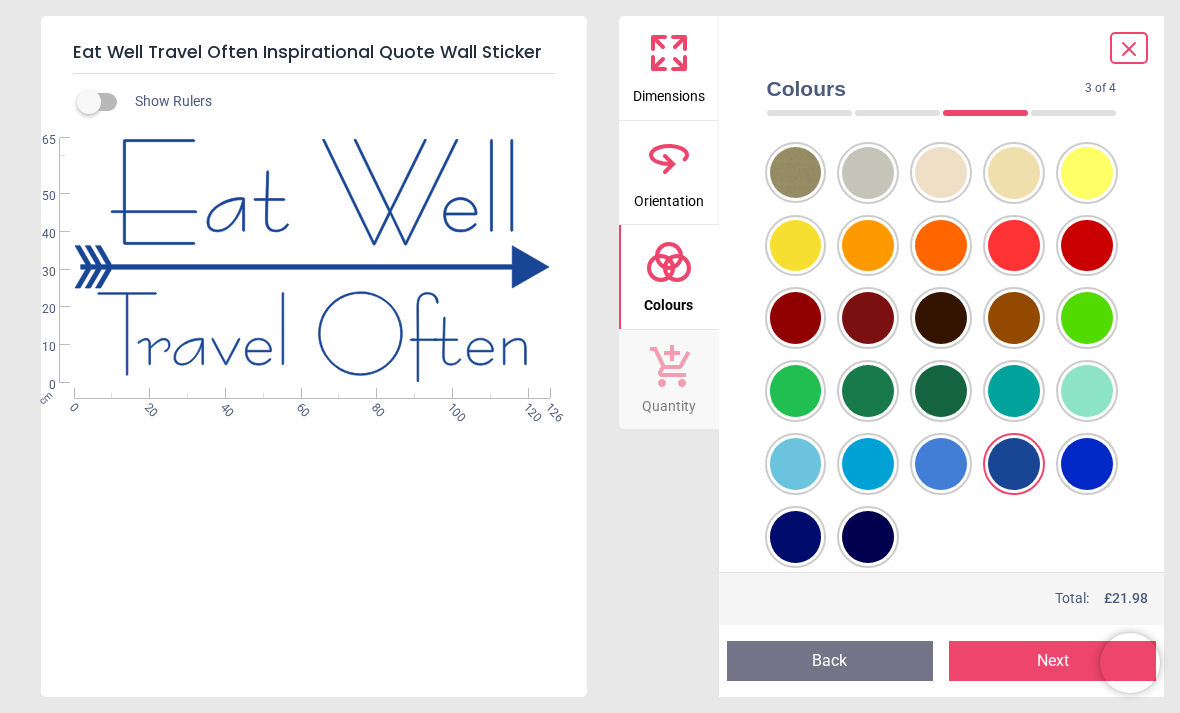 click at bounding box center [1014, 464] 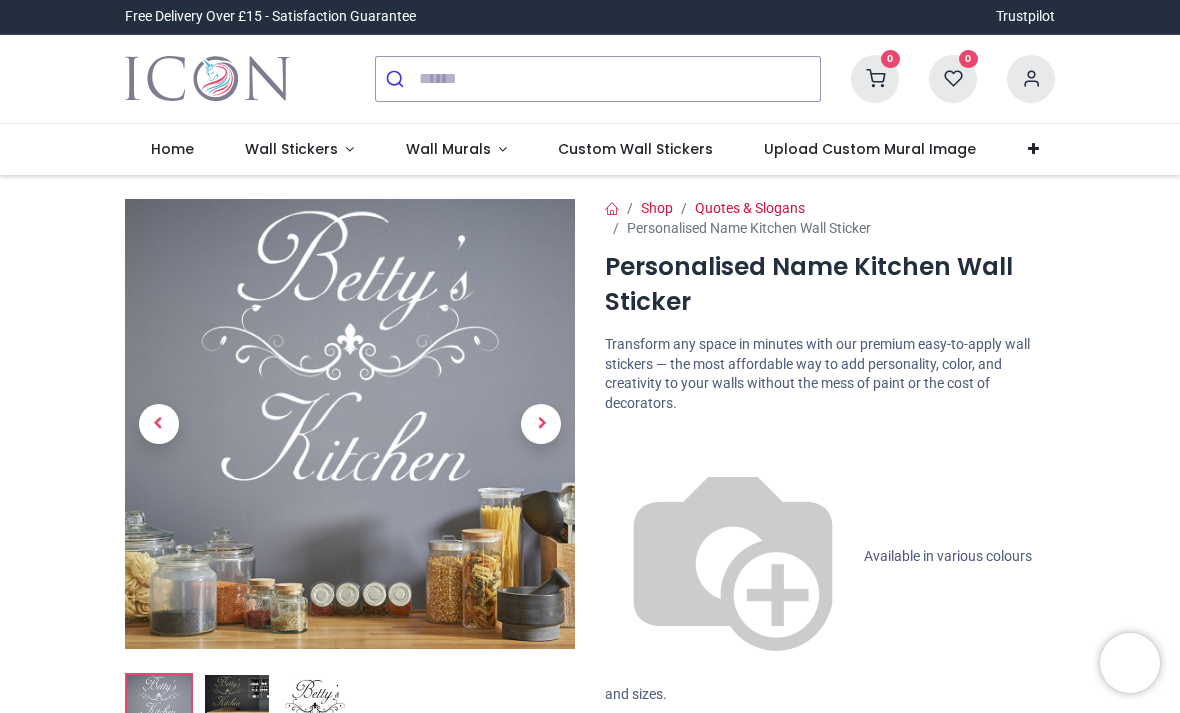 scroll, scrollTop: 0, scrollLeft: 0, axis: both 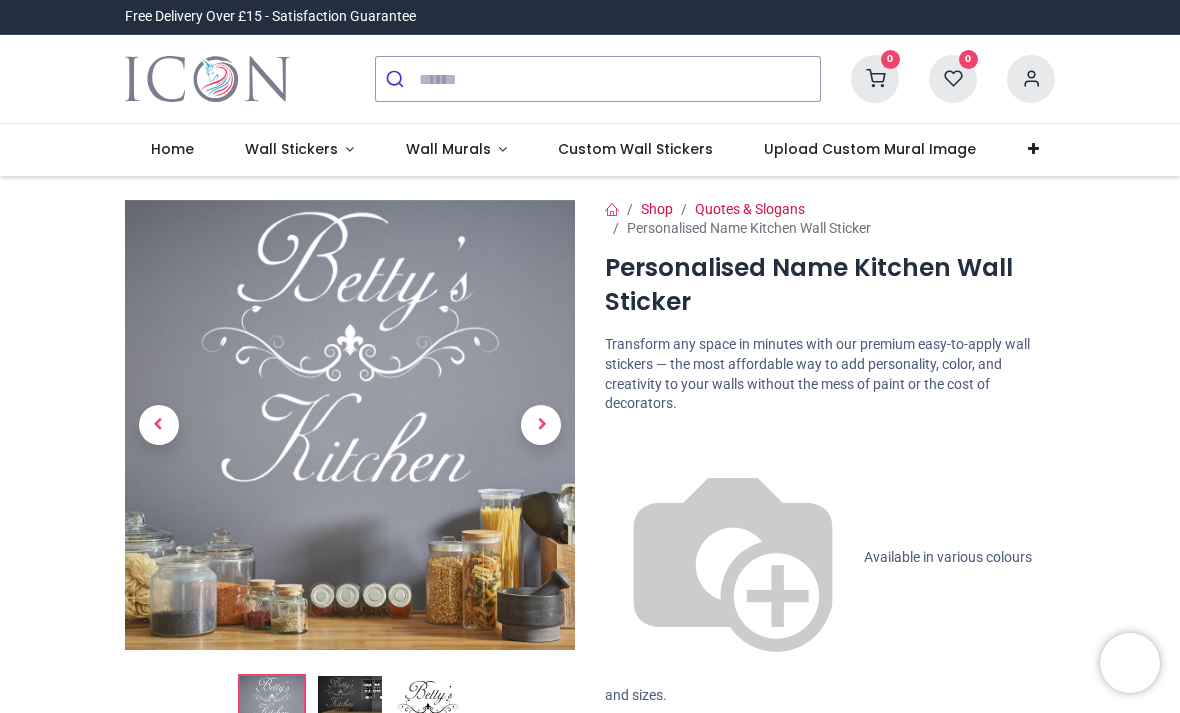 click on "Customise Now!" at bounding box center [830, 823] 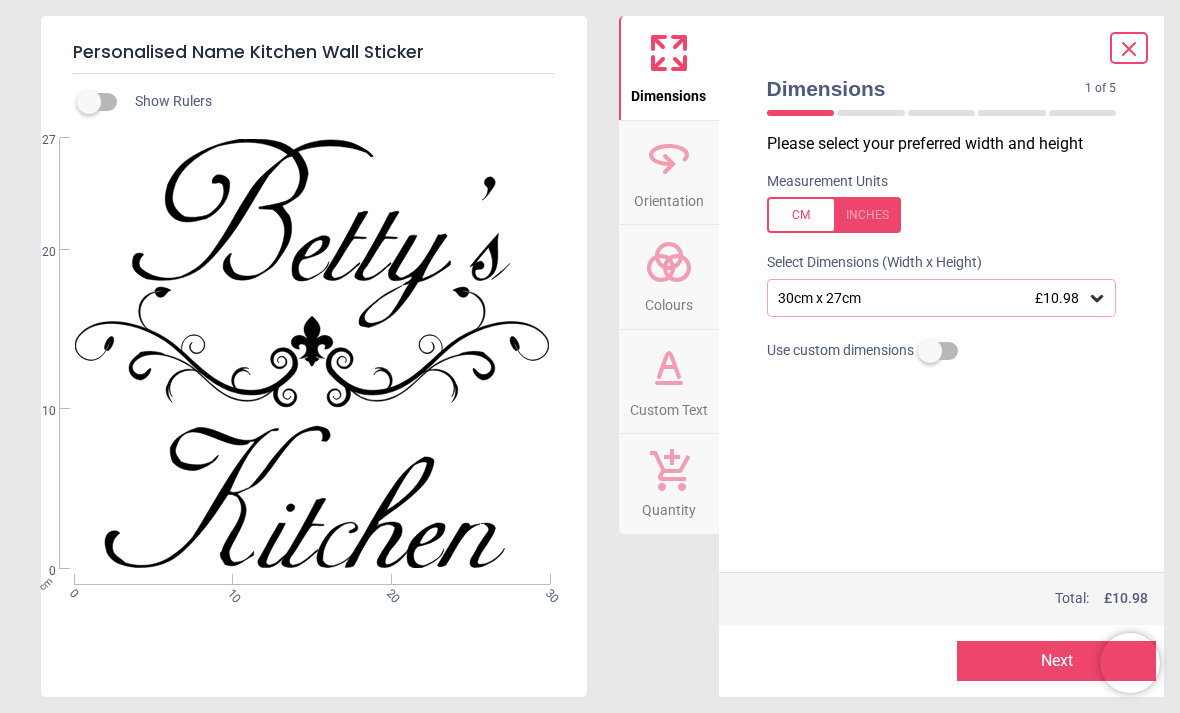 click on ".st0{fill:#231F20;}
.st1{fill:#010101;}
WS-40877
Created with Snap" at bounding box center (312, 354) 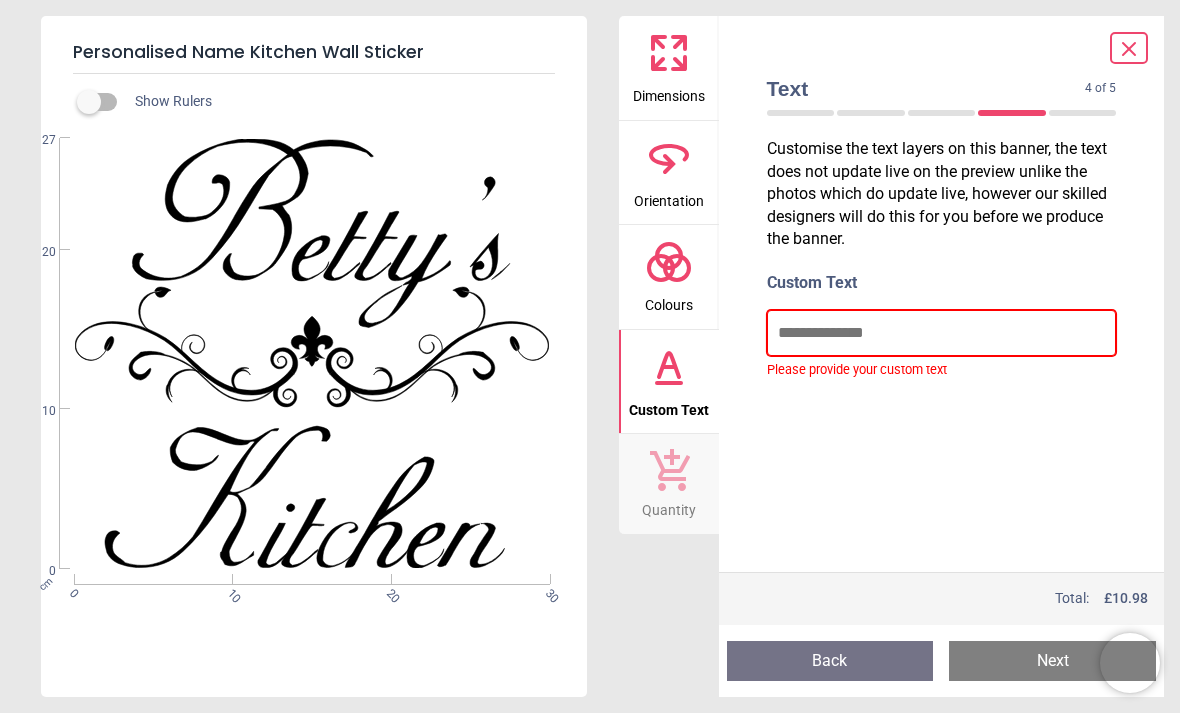 click at bounding box center (942, 333) 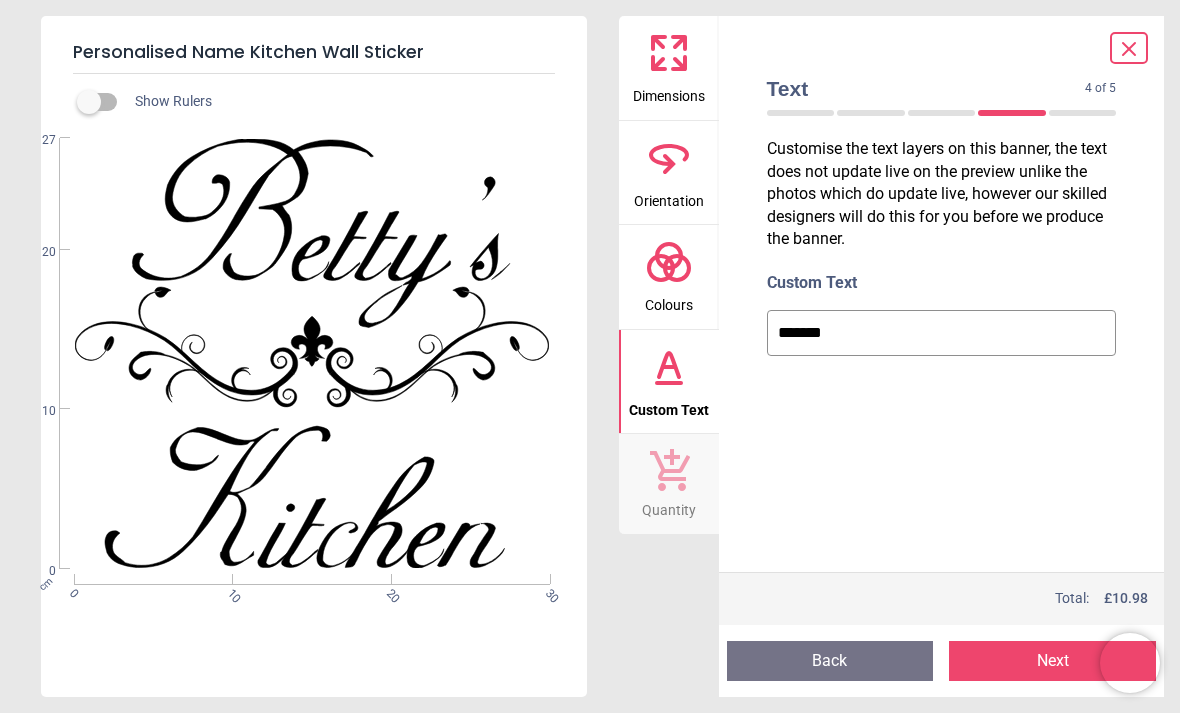 click on "*******" at bounding box center [942, 333] 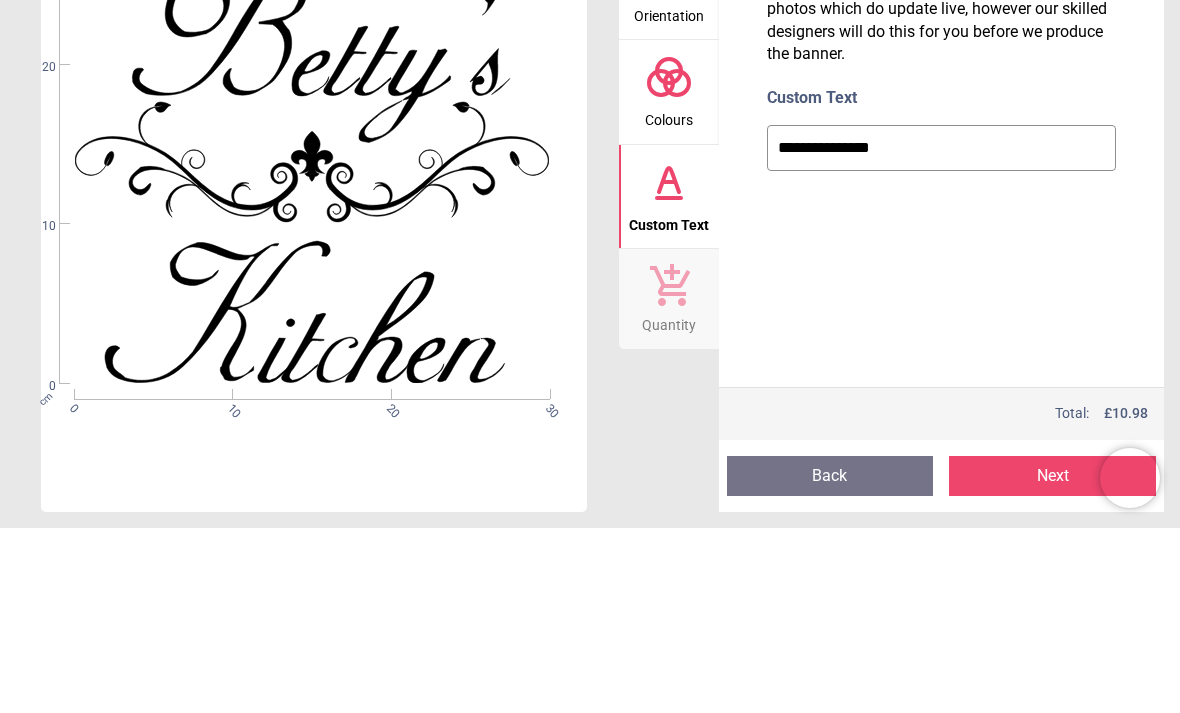 type on "**********" 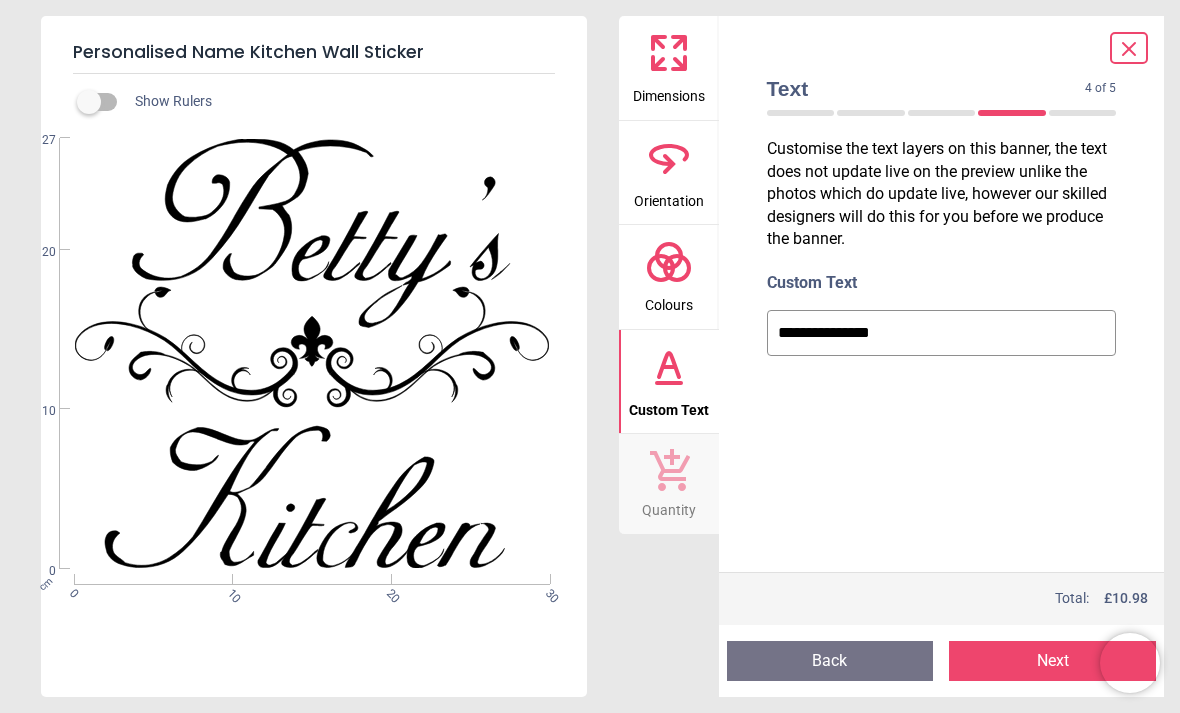 click on ".st0{fill:#231F20;}
.st1{fill:#010101;}
WS-40877
Created with Snap" at bounding box center [312, 354] 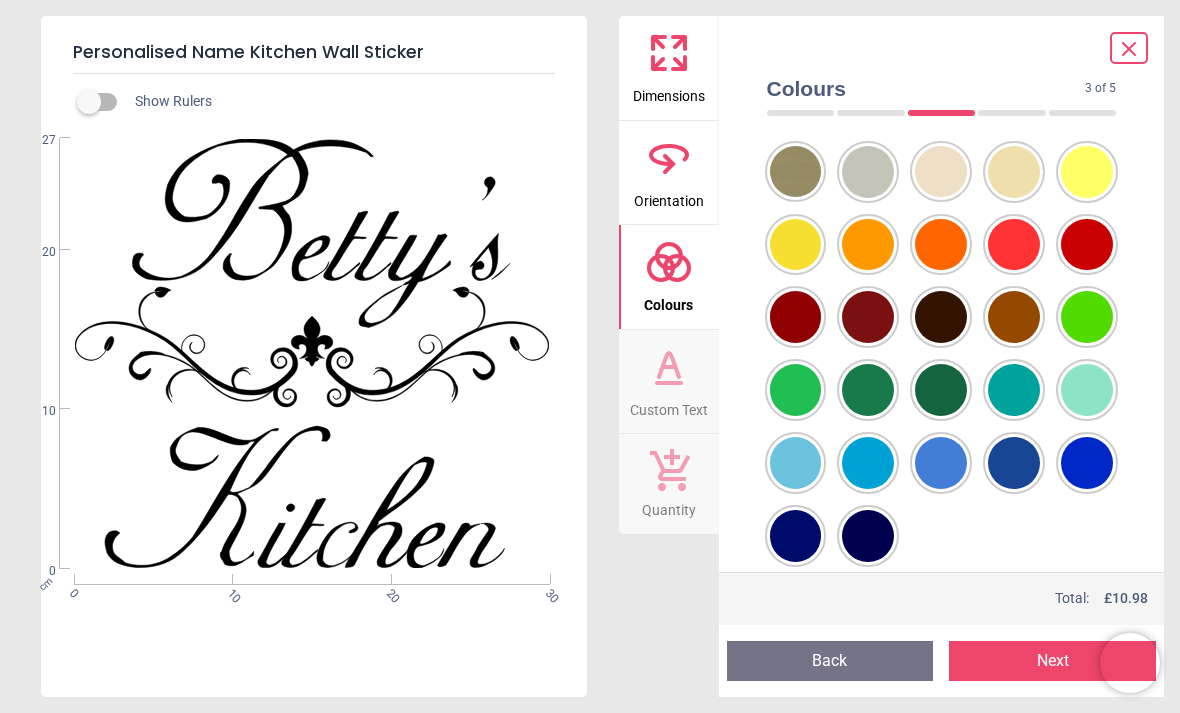 scroll, scrollTop: 179, scrollLeft: 0, axis: vertical 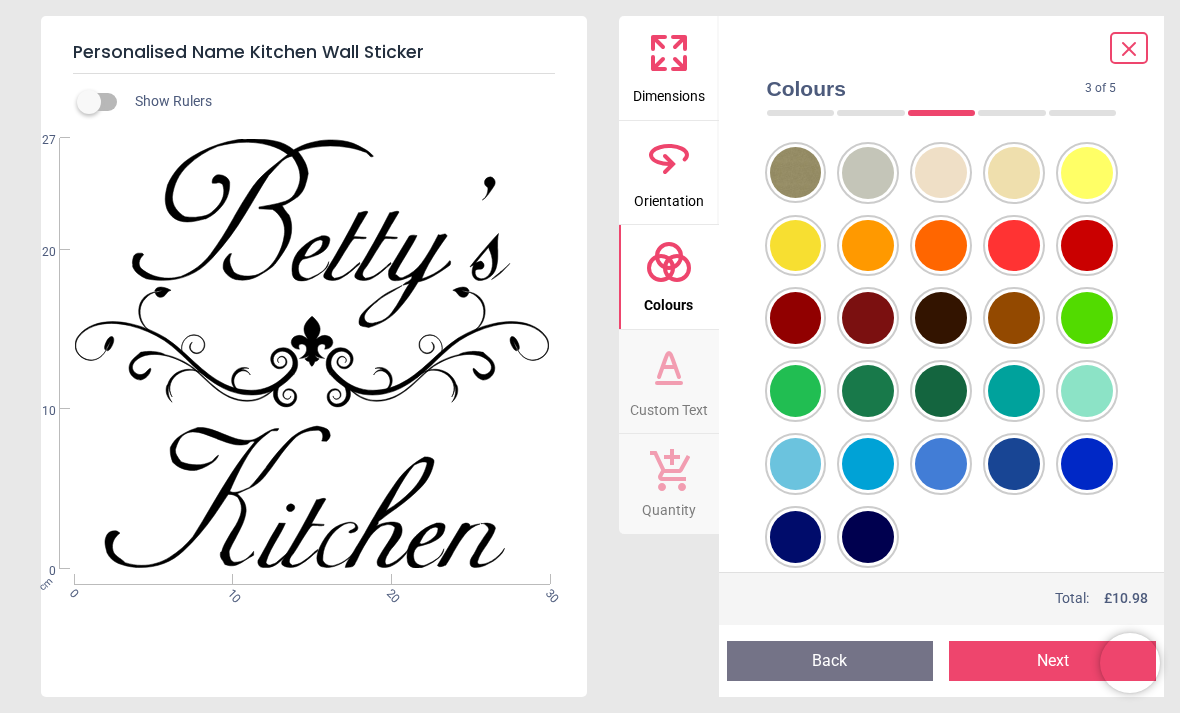 click at bounding box center (796, 27) 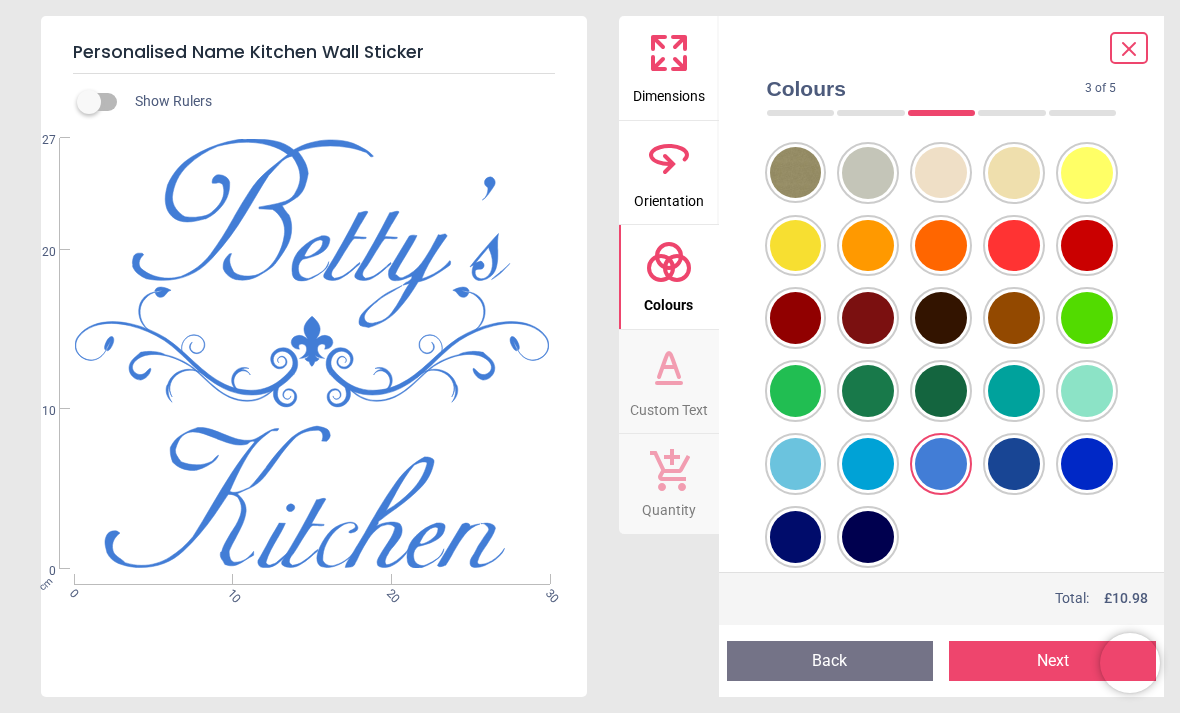click on "Dimensions" at bounding box center (669, 92) 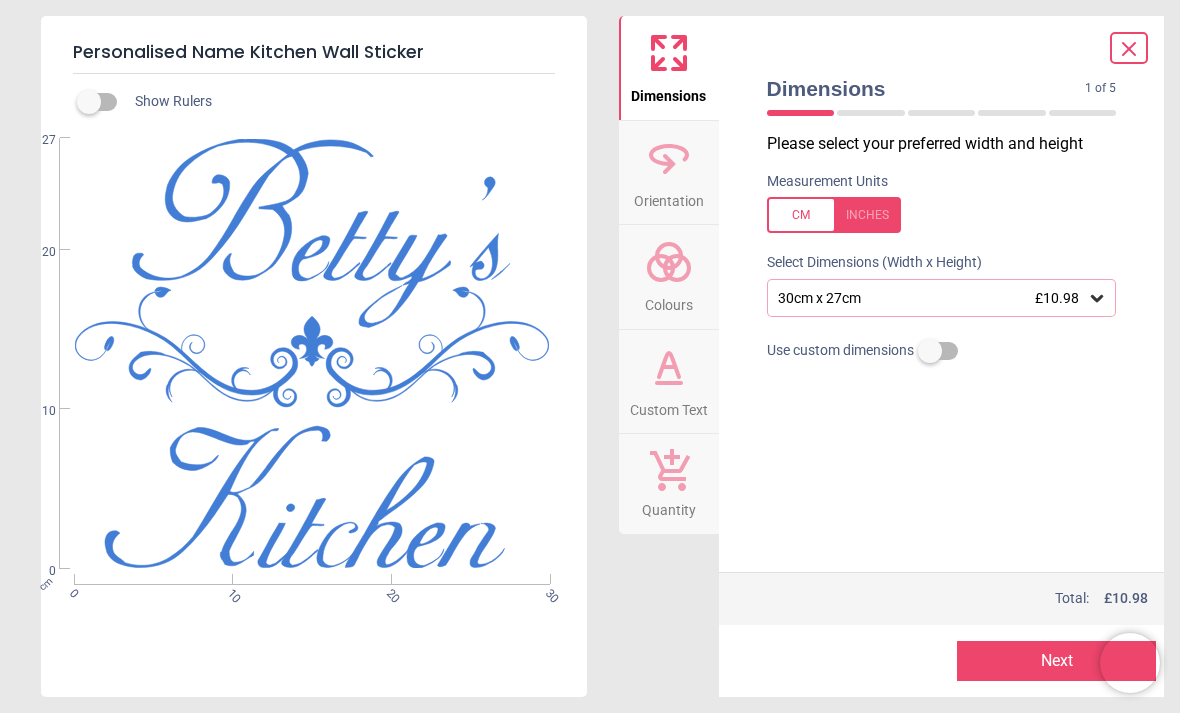 click on "30cm  x  27cm       £10.98" at bounding box center (942, 298) 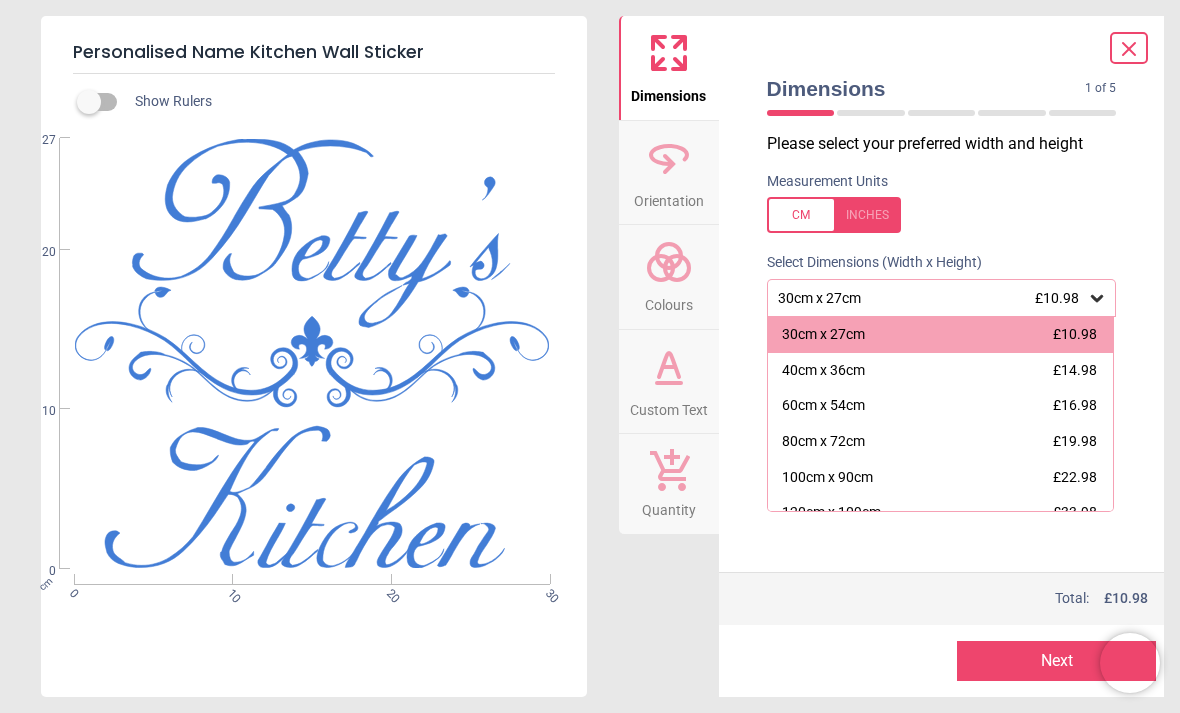 click on "100cm  x  90cm" at bounding box center [827, 478] 